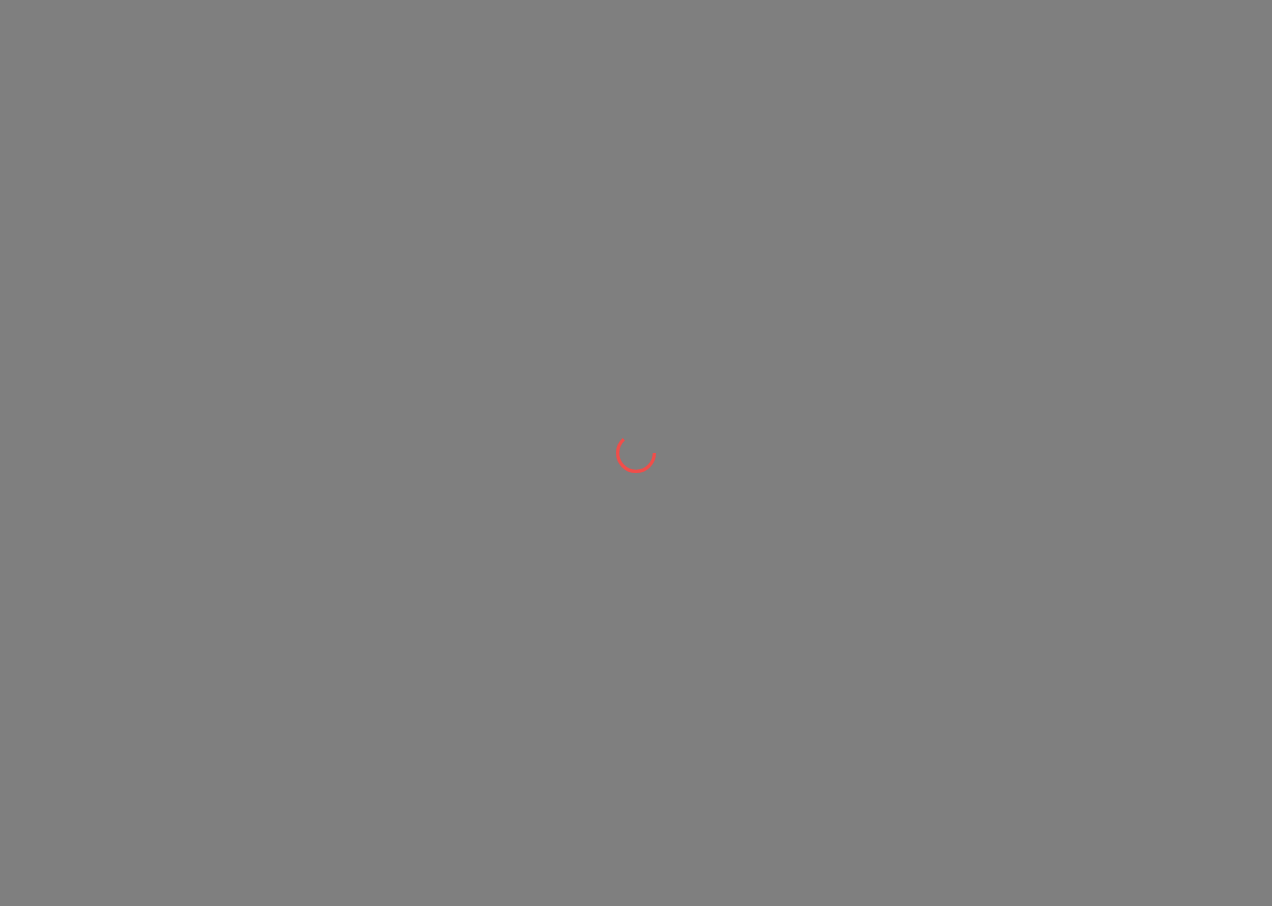 scroll, scrollTop: 0, scrollLeft: 0, axis: both 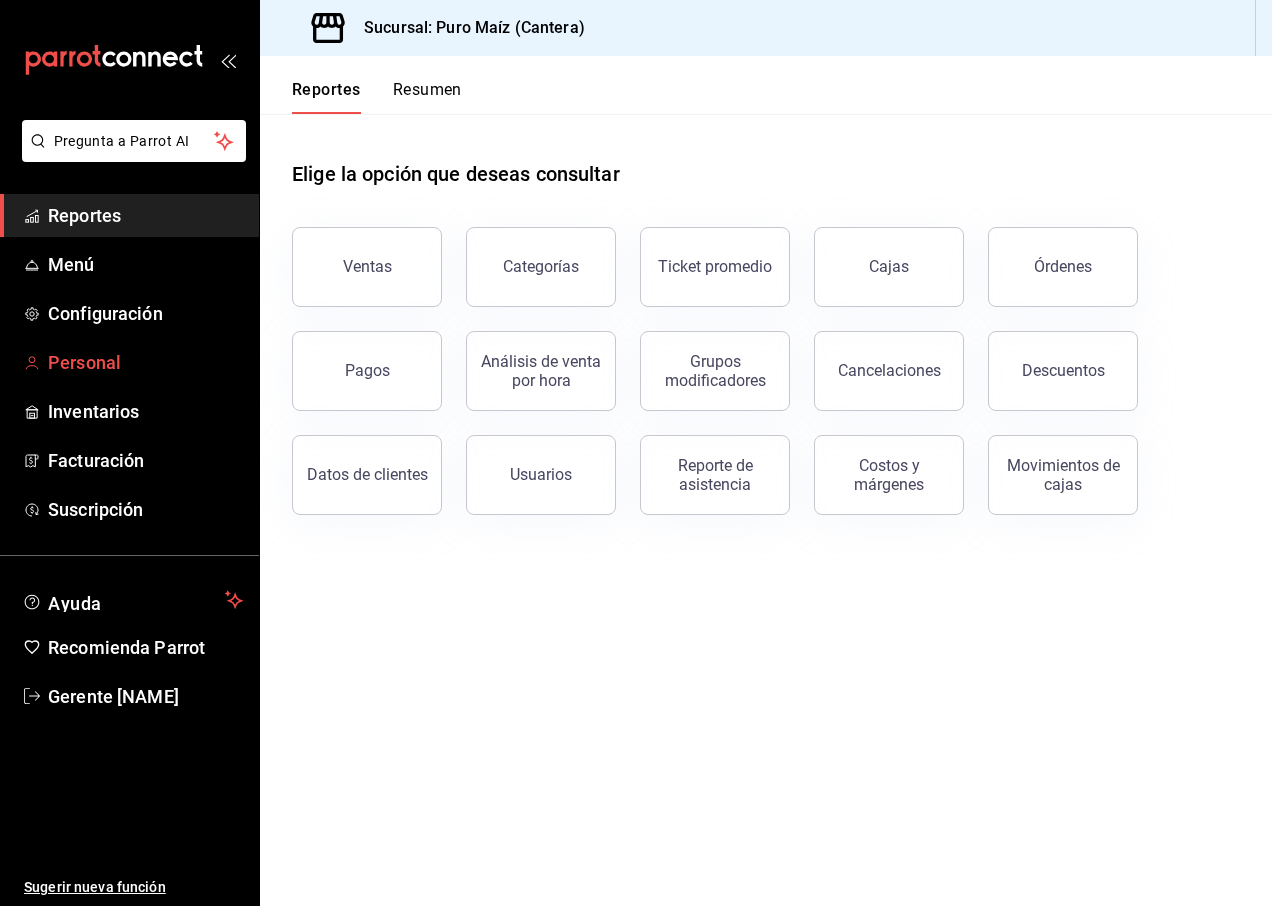 click on "Personal" at bounding box center (145, 362) 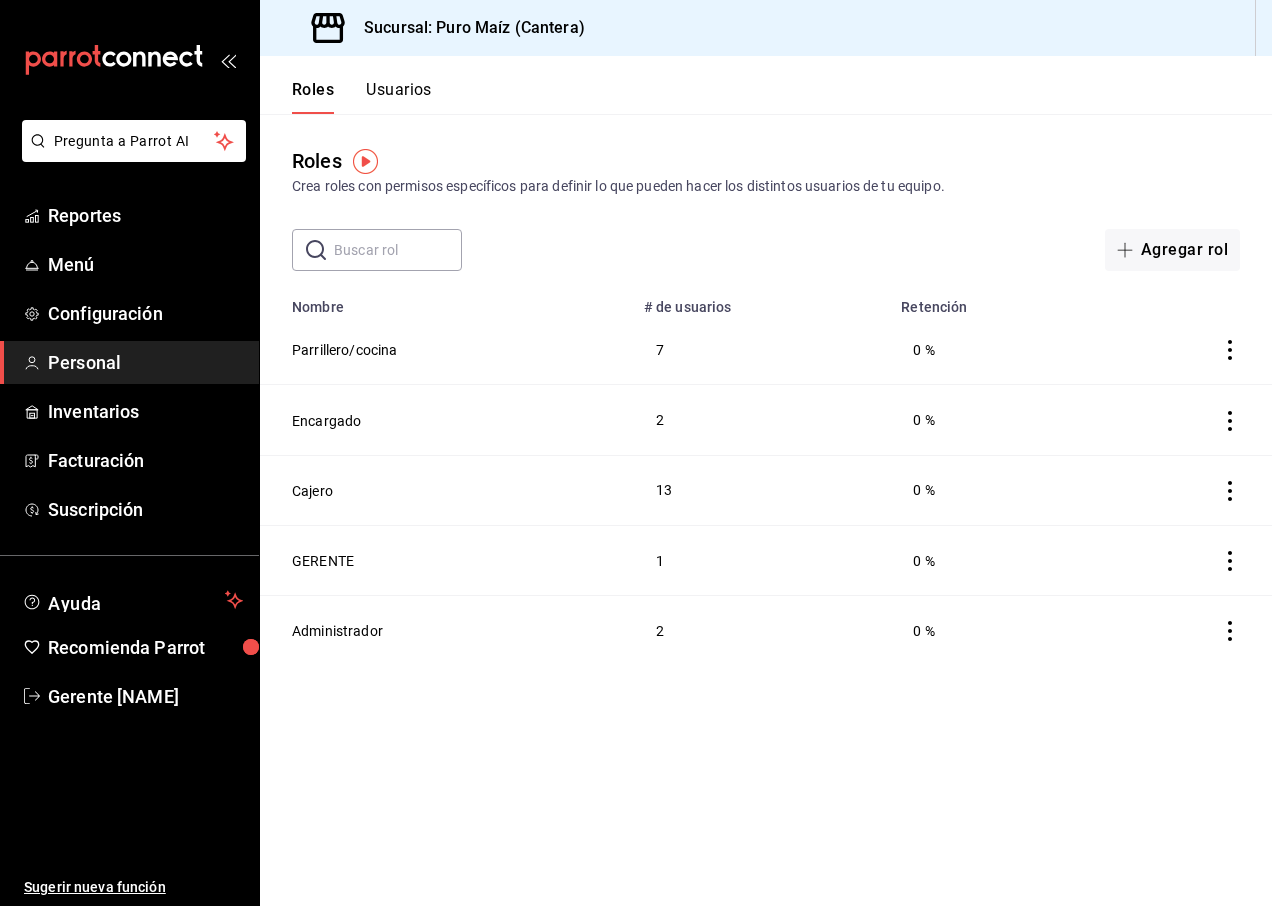 click on "Usuarios" at bounding box center [399, 97] 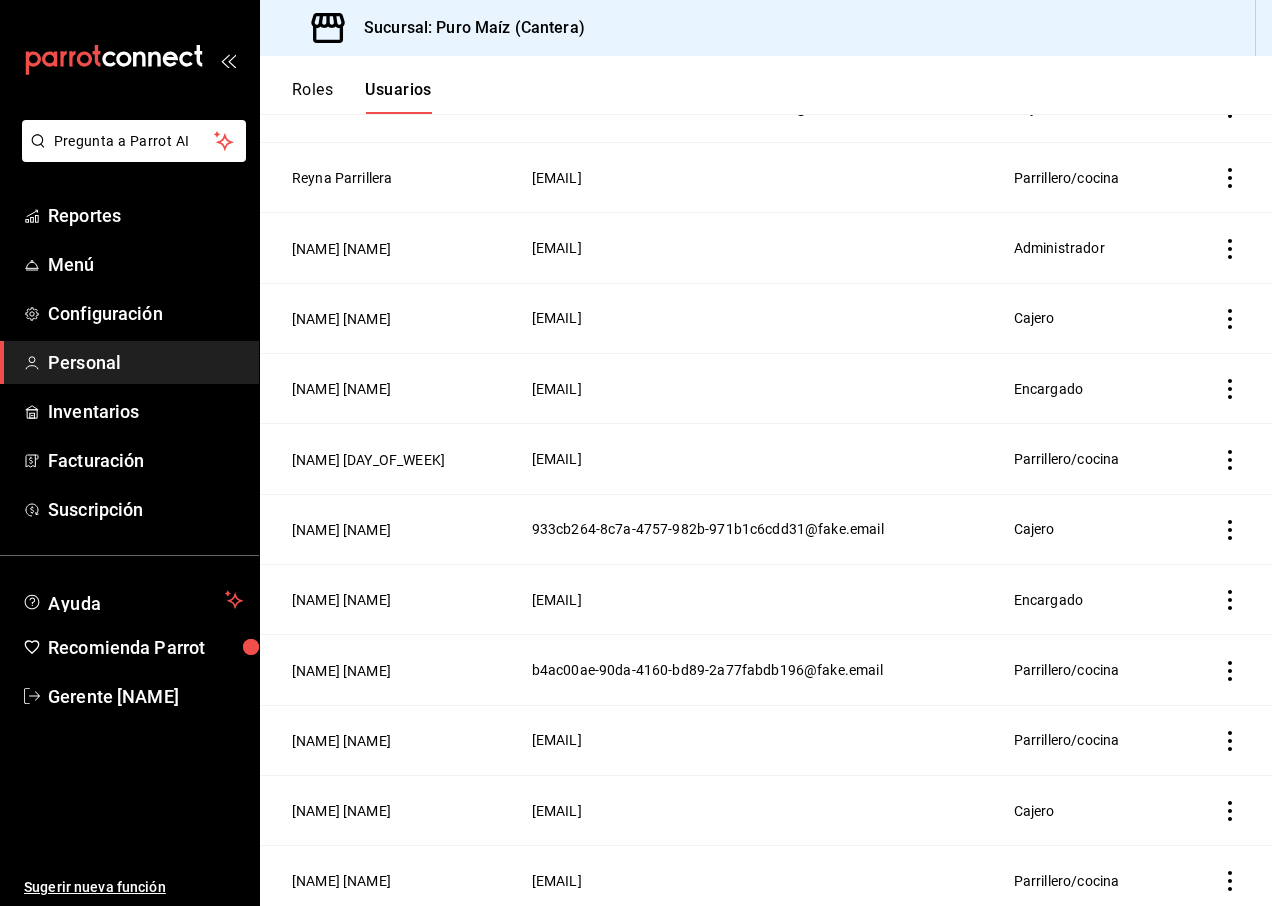 scroll, scrollTop: 500, scrollLeft: 0, axis: vertical 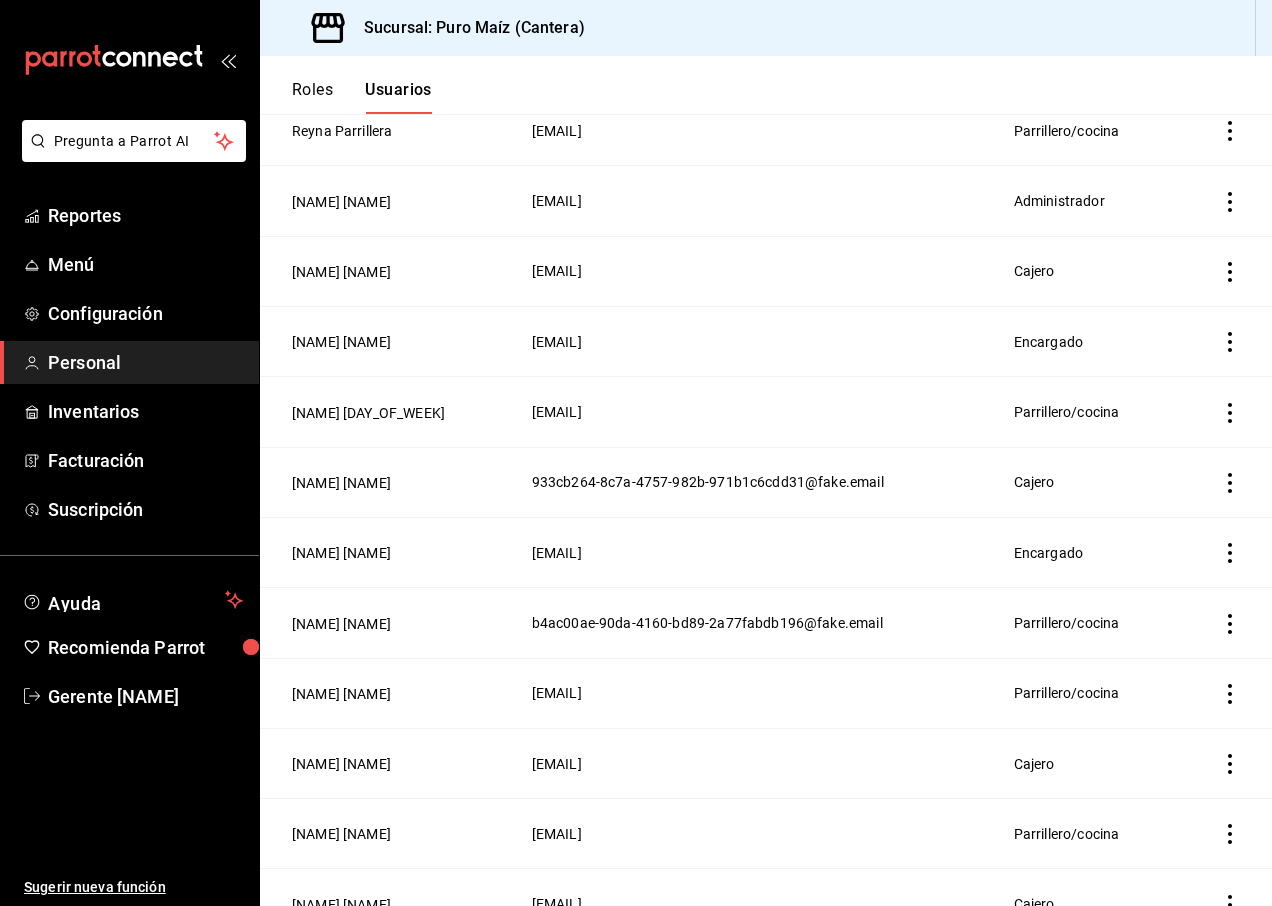 click 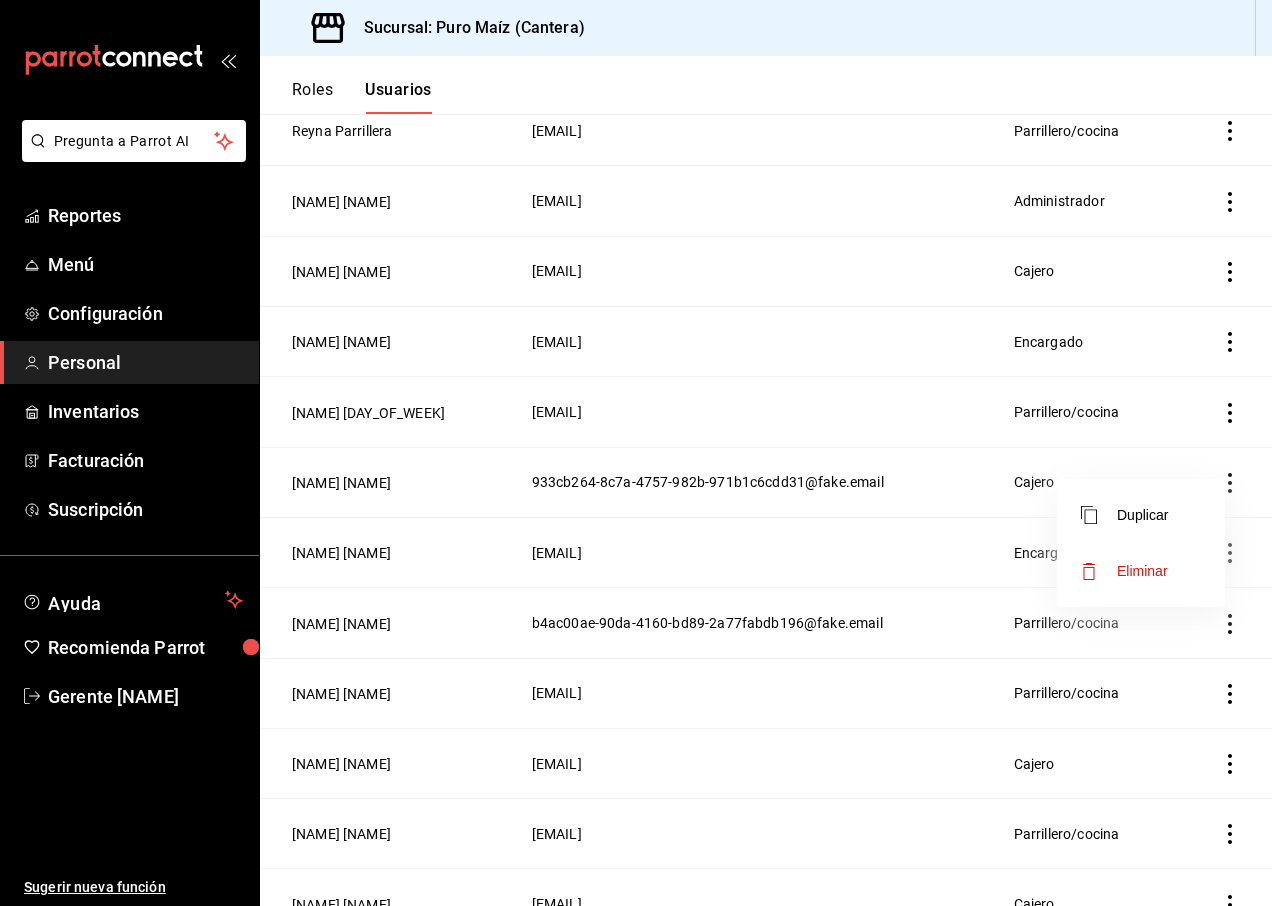 click at bounding box center [636, 453] 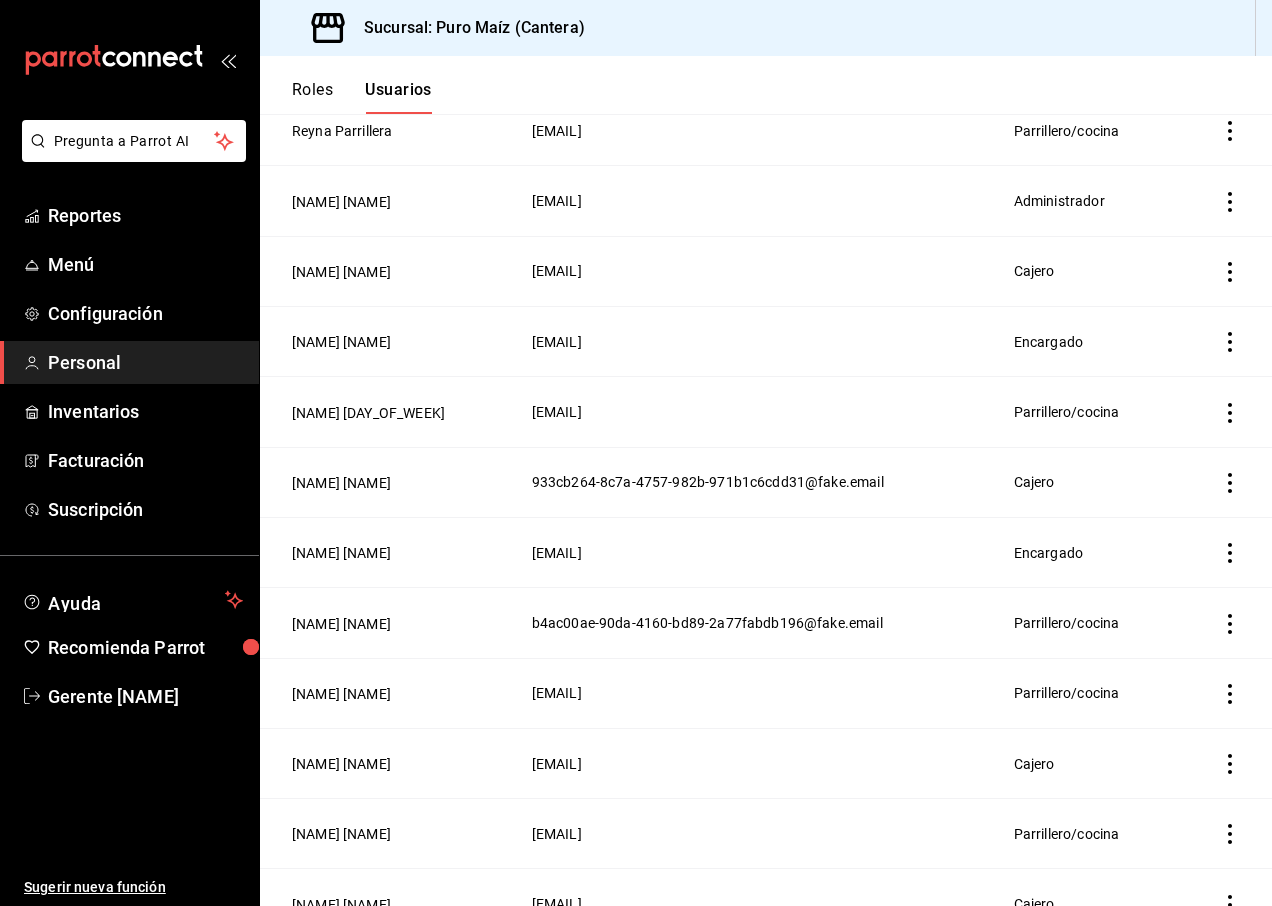 click at bounding box center [636, 453] 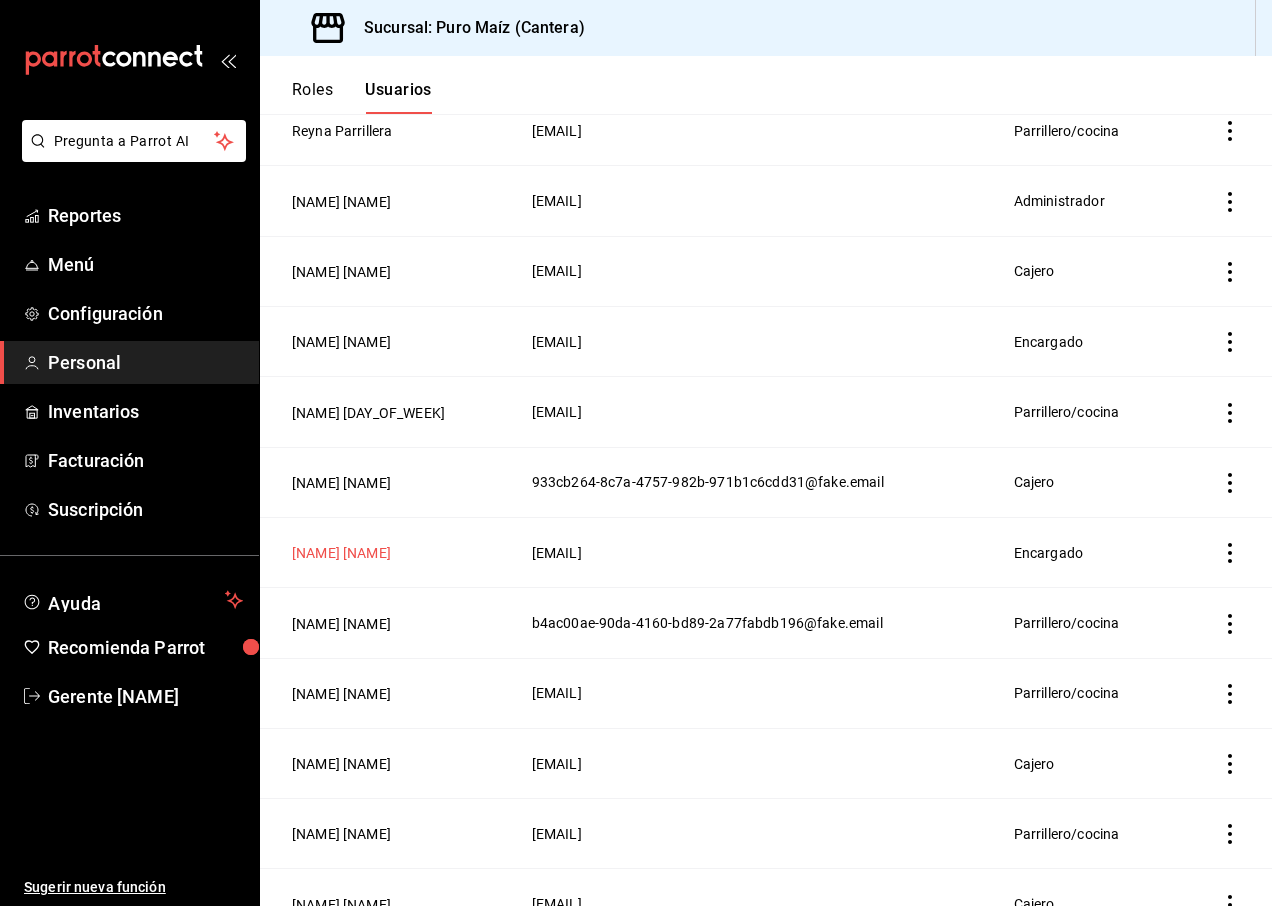 click on "[NAME] [NAME]" at bounding box center [341, 553] 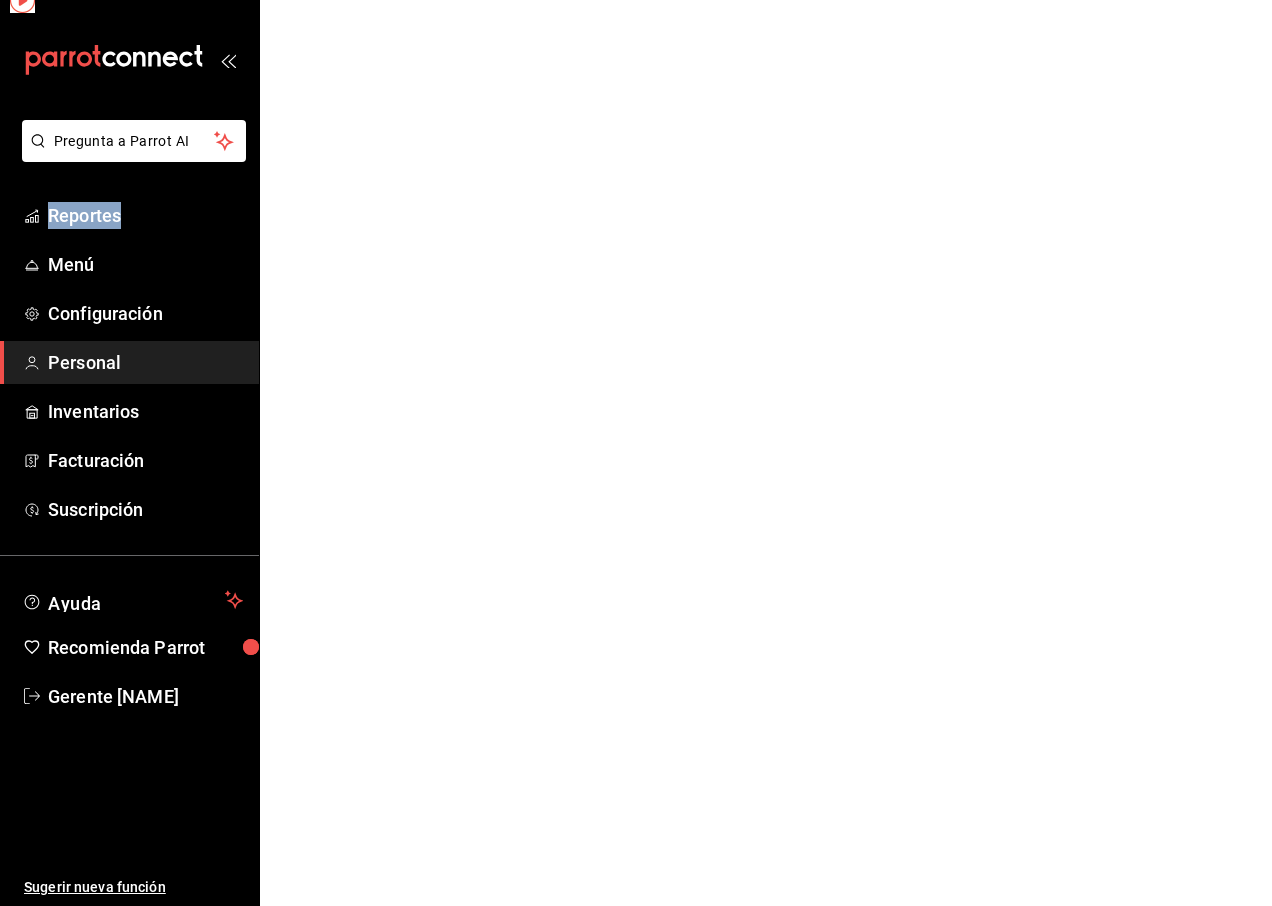 click on "Pregunta a Parrot AI Reportes   Menú   Configuración   Personal   Inventarios   Facturación   Suscripción   Ayuda Recomienda Parrot   Gerente [NAME]   Sugerir nueva función   GANA 1 MES GRATIS EN TU SUSCRIPCIÓN AQUÍ ¿Recuerdas cómo empezó tu restaurante?
Hoy puedes ayudar a un colega a tener el mismo cambio que tú viviste.
Recomienda Parrot directamente desde tu Portal Administrador.
Es fácil y rápido.
🎁 Por cada restaurante que se una, ganas 1 mes gratis. Ver video tutorial Ir a video Pregunta a Parrot AI Reportes   Menú   Configuración   Personal   Inventarios   Facturación   Suscripción   Ayuda Recomienda Parrot   Gerente [NAME]   Sugerir nueva función   Visitar centro de ayuda ([PHONE]) [EMAIL] Visitar centro de ayuda ([PHONE]) [EMAIL]" at bounding box center [636, 0] 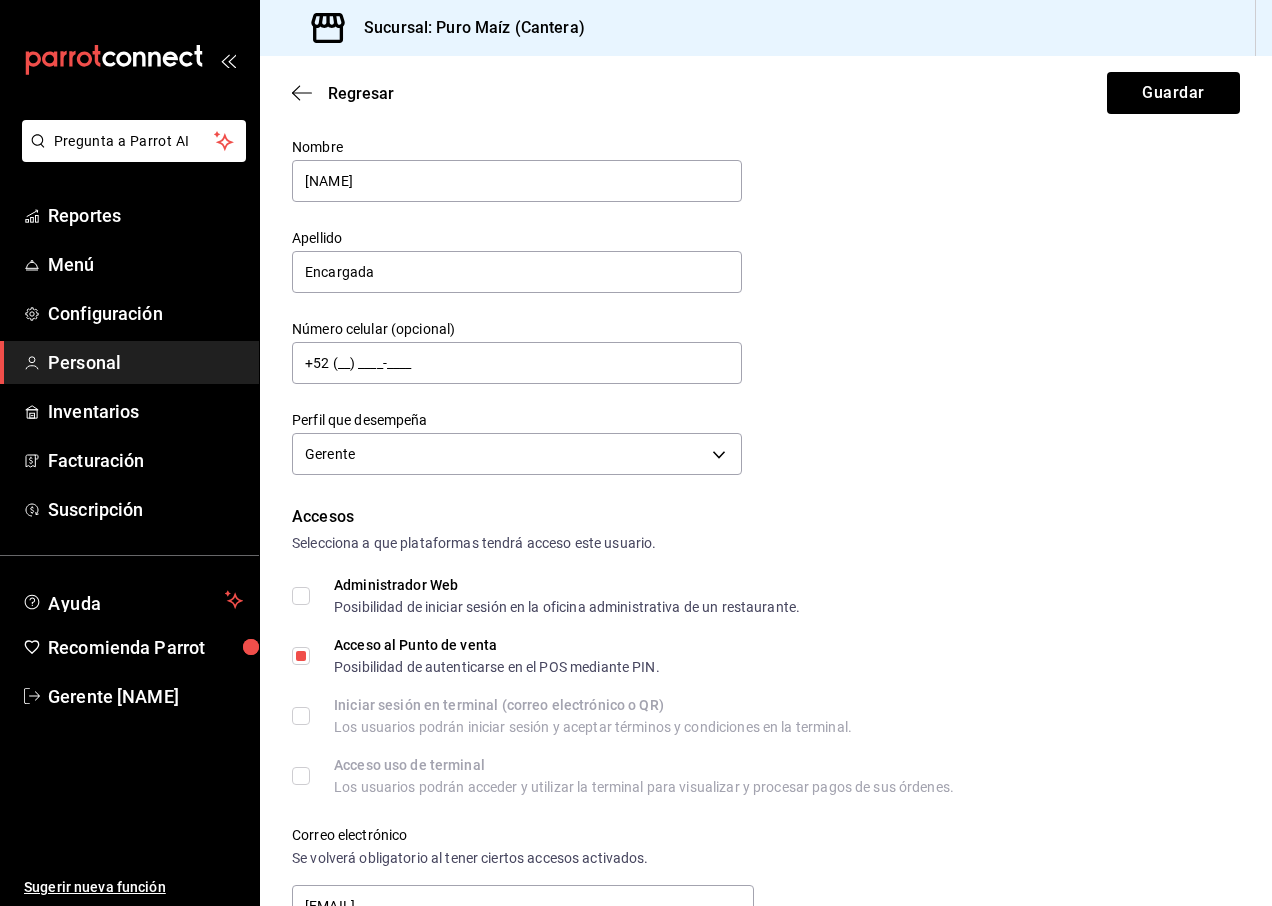 scroll, scrollTop: 100, scrollLeft: 0, axis: vertical 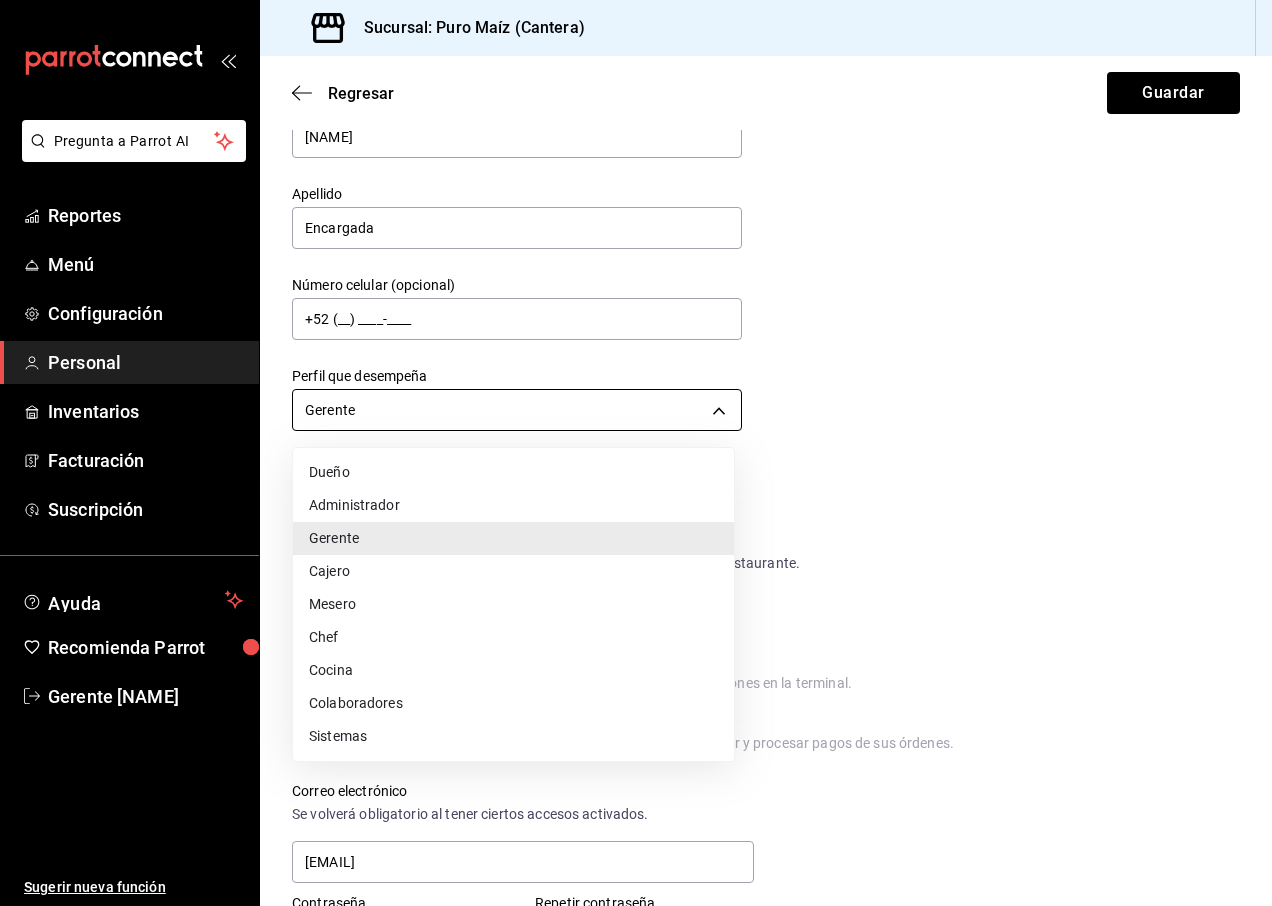 click on "Pregunta a Parrot AI Reportes   Menú   Configuración   Personal   Inventarios   Facturación   Suscripción   Ayuda Recomienda Parrot   Gerente [NAME]   Sugerir nueva función   Sucursal: Puro Maíz (Cantera) Regresar Guardar Datos personales Nombre [NAME] Apellido [NAME] Número celular (opcional) [PHONE] Perfil que desempeña Gerente MANAGER Accesos Selecciona a que plataformas tendrá acceso este usuario. Administrador Web Posibilidad de iniciar sesión en la oficina administrativa de un restaurante.  Acceso al Punto de venta Posibilidad de autenticarse en el POS mediante PIN.  Iniciar sesión en terminal (correo electrónico o QR) Los usuarios podrán iniciar sesión y aceptar términos y condiciones en la terminal. Acceso uso de terminal Los usuarios podrán acceder y utilizar la terminal para visualizar y procesar pagos de sus órdenes. Correo electrónico Se volverá obligatorio al tener ciertos accesos activados. [EMAIL] Contraseña Contraseña PIN" at bounding box center (636, 453) 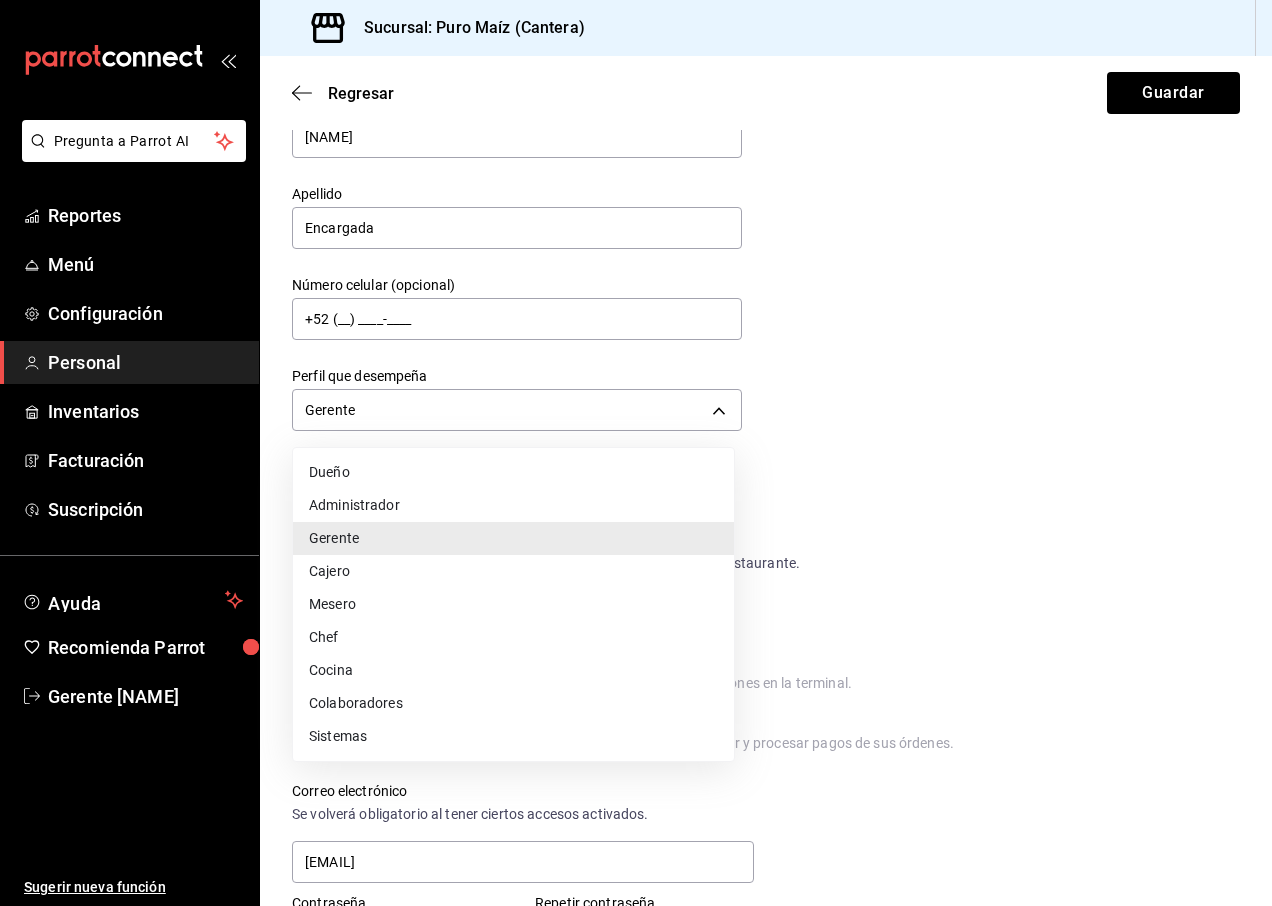 click at bounding box center (636, 453) 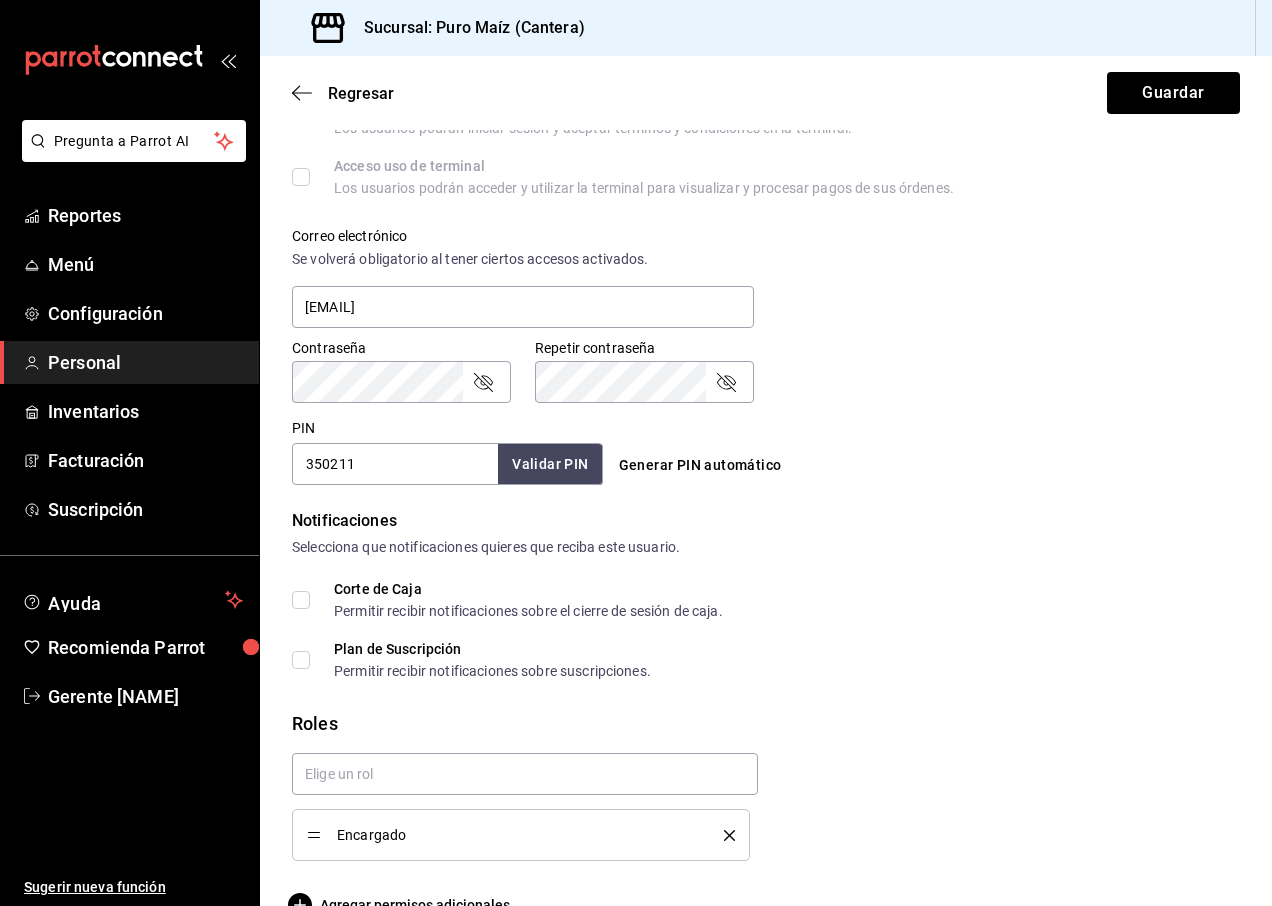 scroll, scrollTop: 698, scrollLeft: 0, axis: vertical 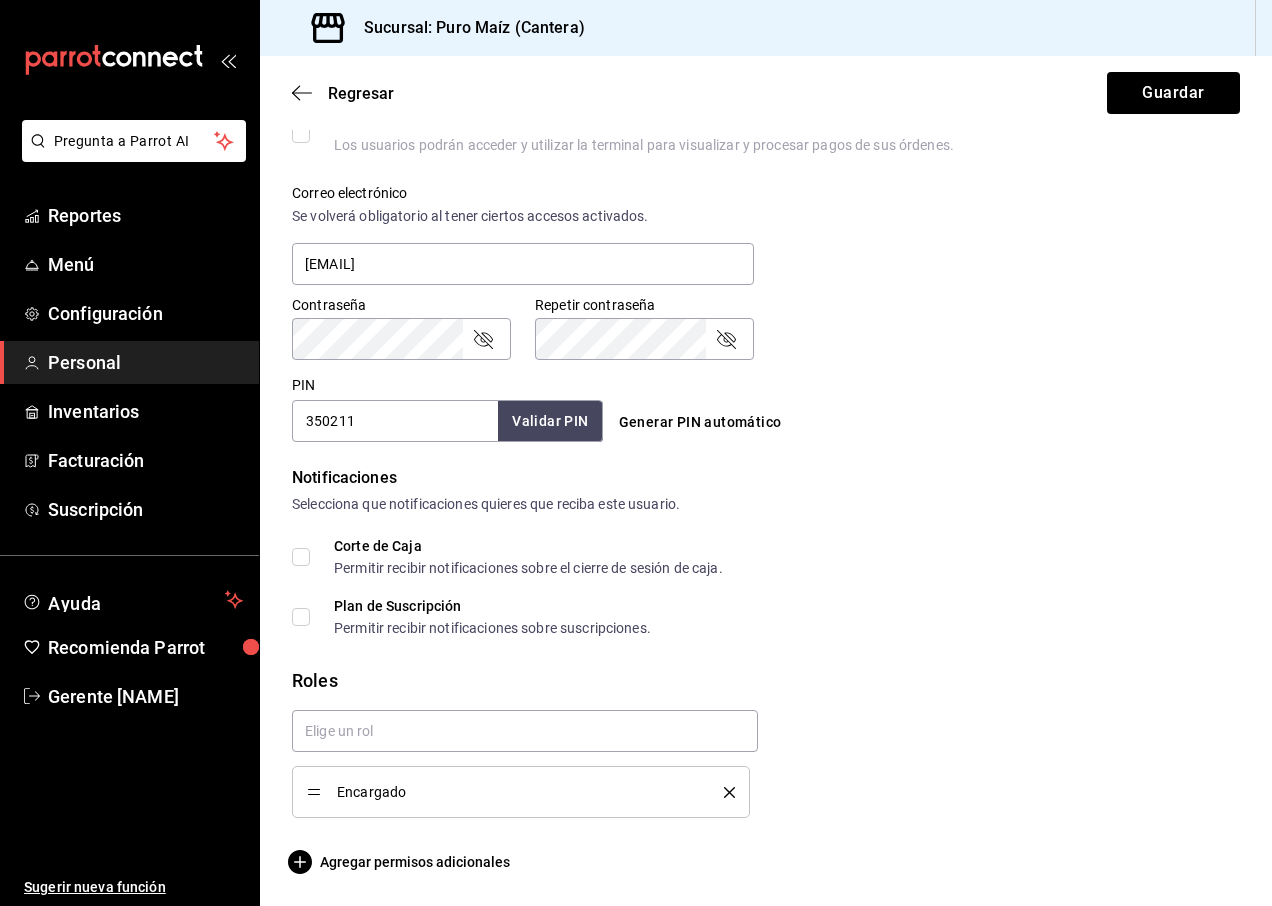 click on "Encargado" at bounding box center [521, 792] 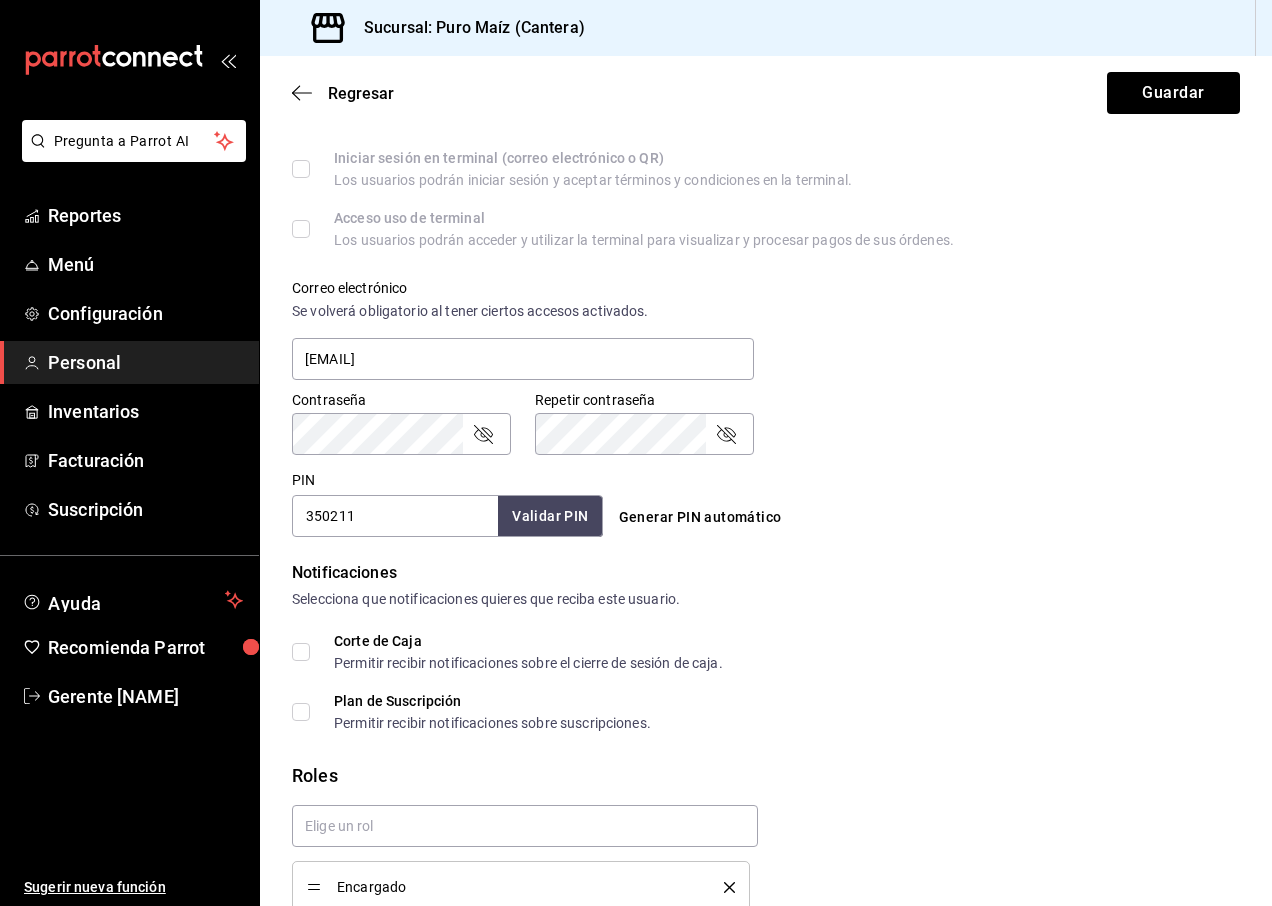 scroll, scrollTop: 698, scrollLeft: 0, axis: vertical 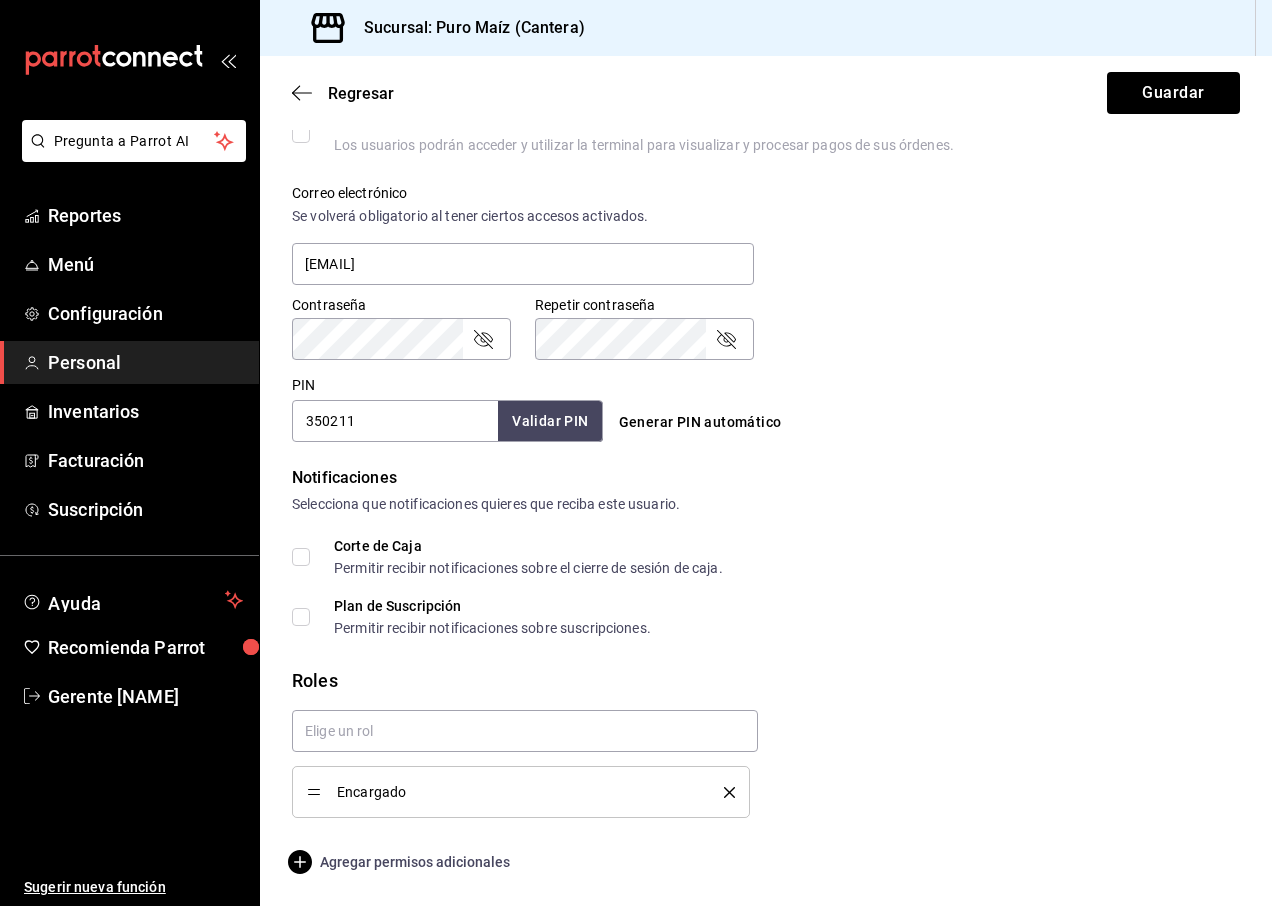 click on "Agregar permisos adicionales" at bounding box center (401, 862) 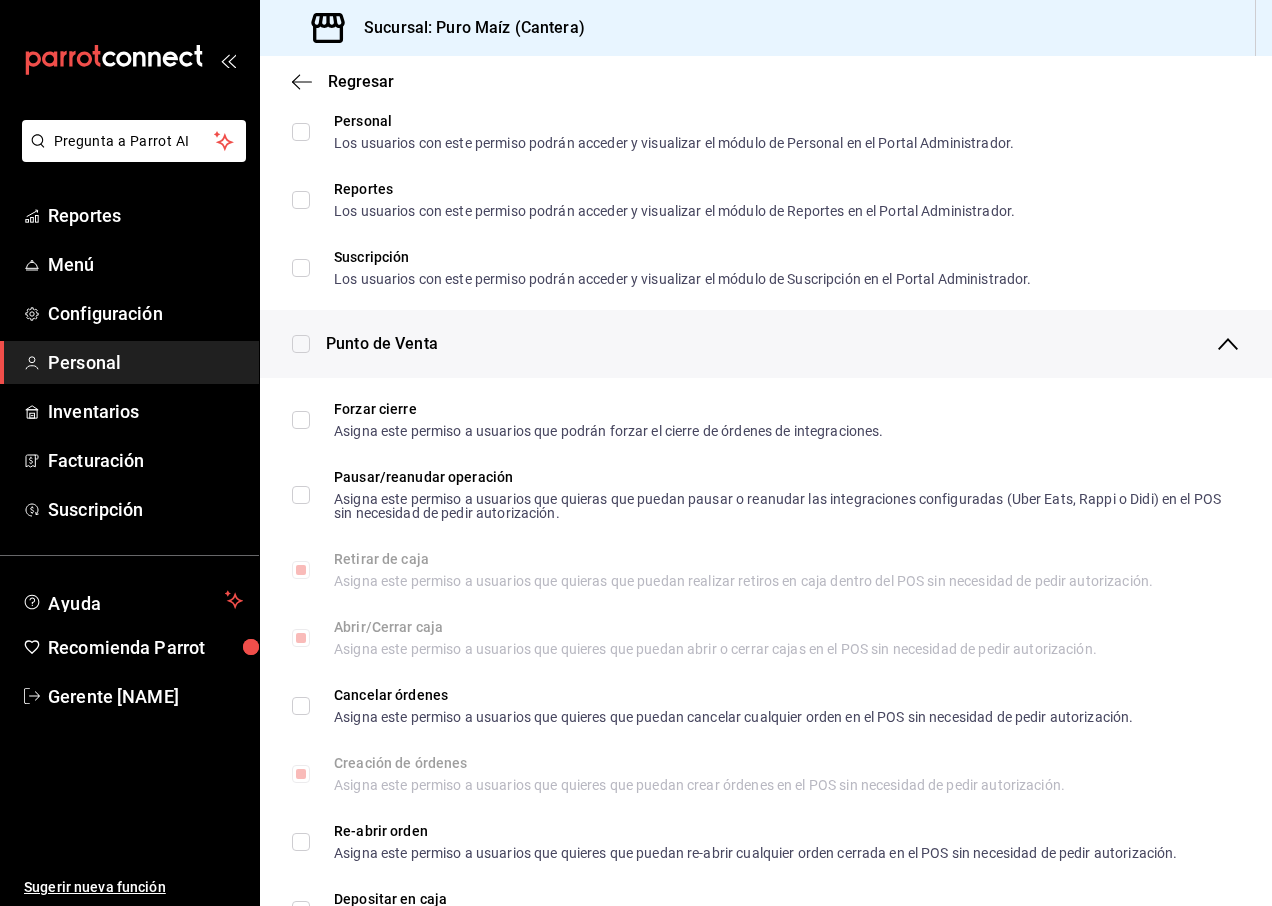 scroll, scrollTop: 1298, scrollLeft: 0, axis: vertical 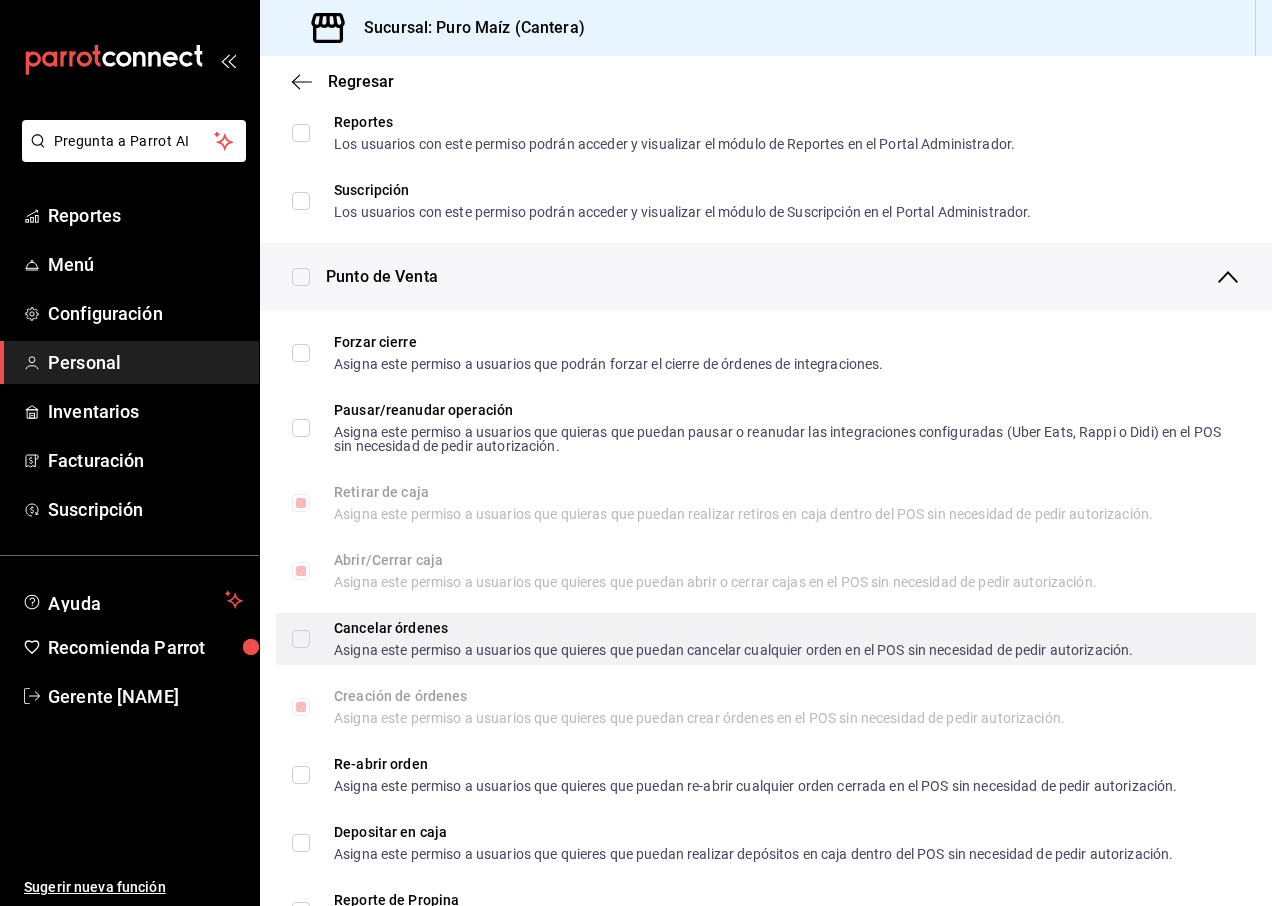 click on "Cancelar órdenes Asigna este permiso a usuarios que quieres que puedan cancelar cualquier orden en el POS sin necesidad de pedir autorización." at bounding box center [721, 639] 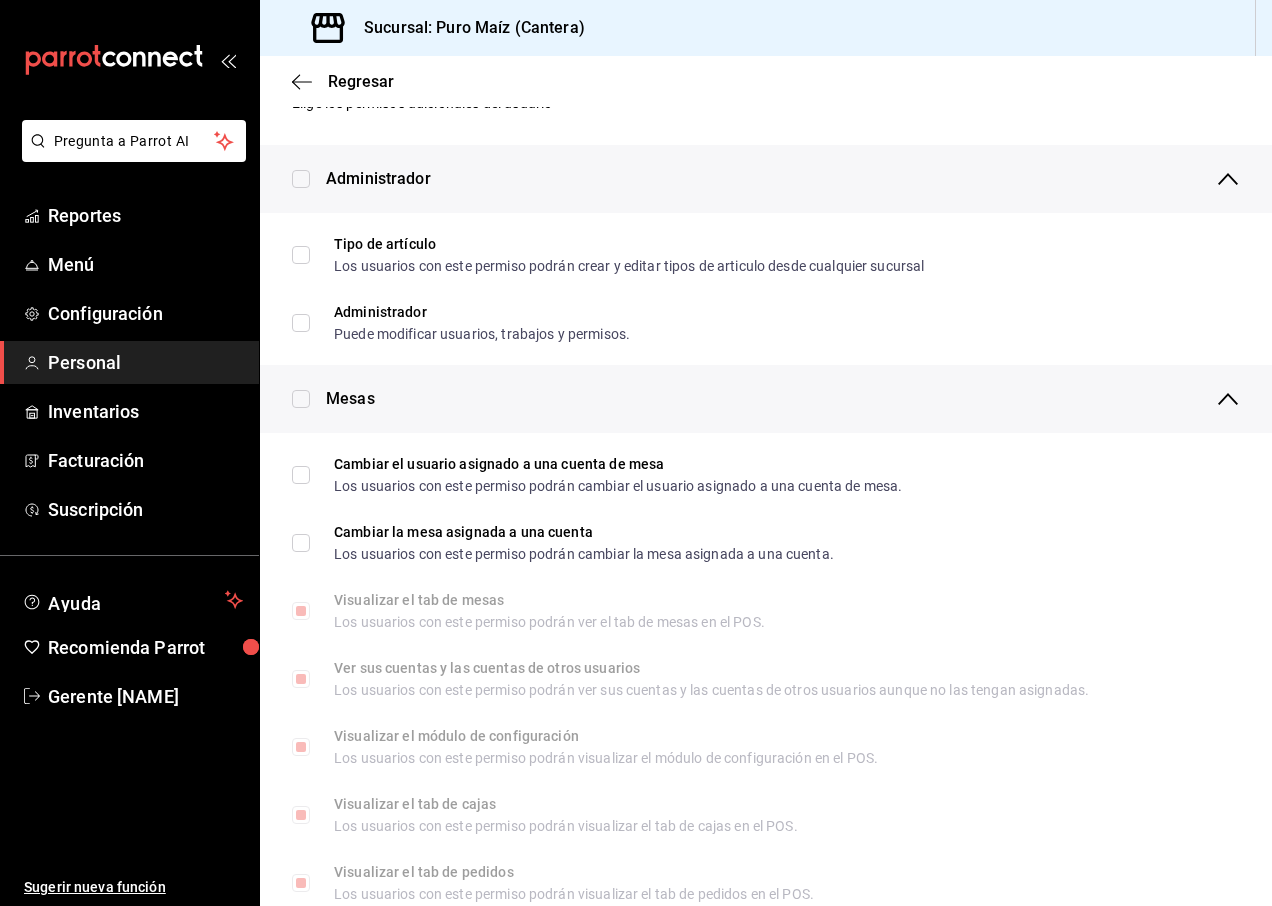 scroll, scrollTop: 0, scrollLeft: 0, axis: both 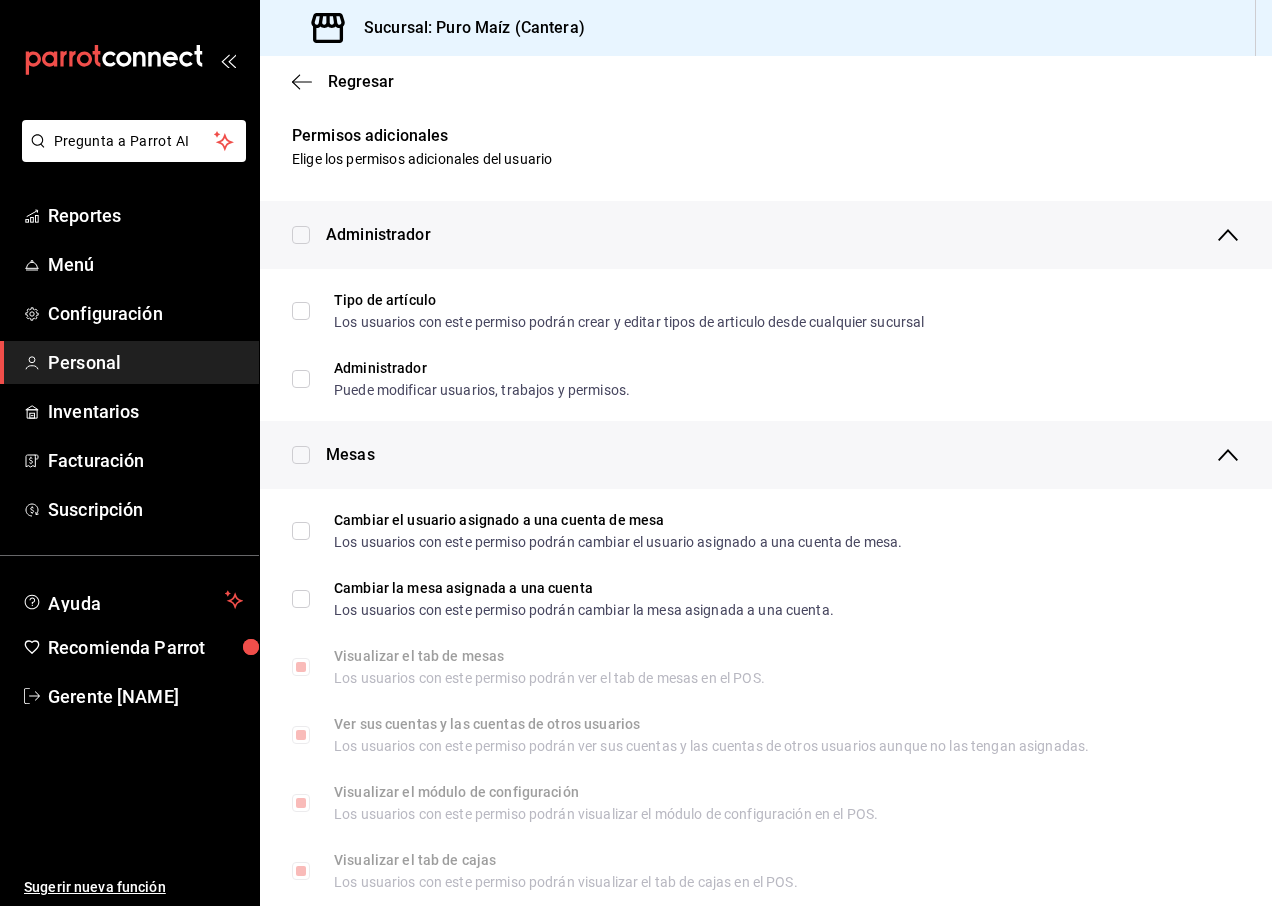 click on "Regresar" at bounding box center (766, 81) 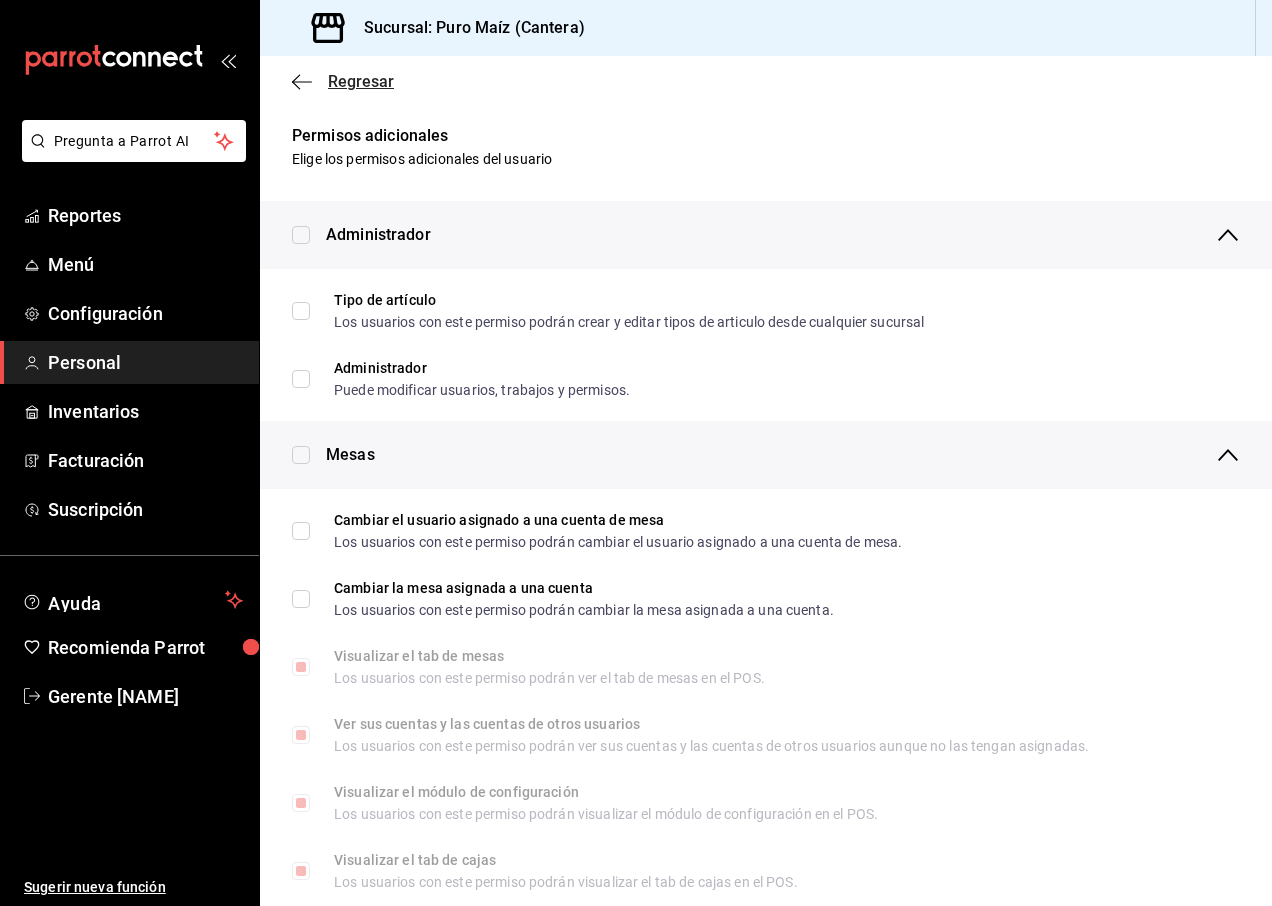 click 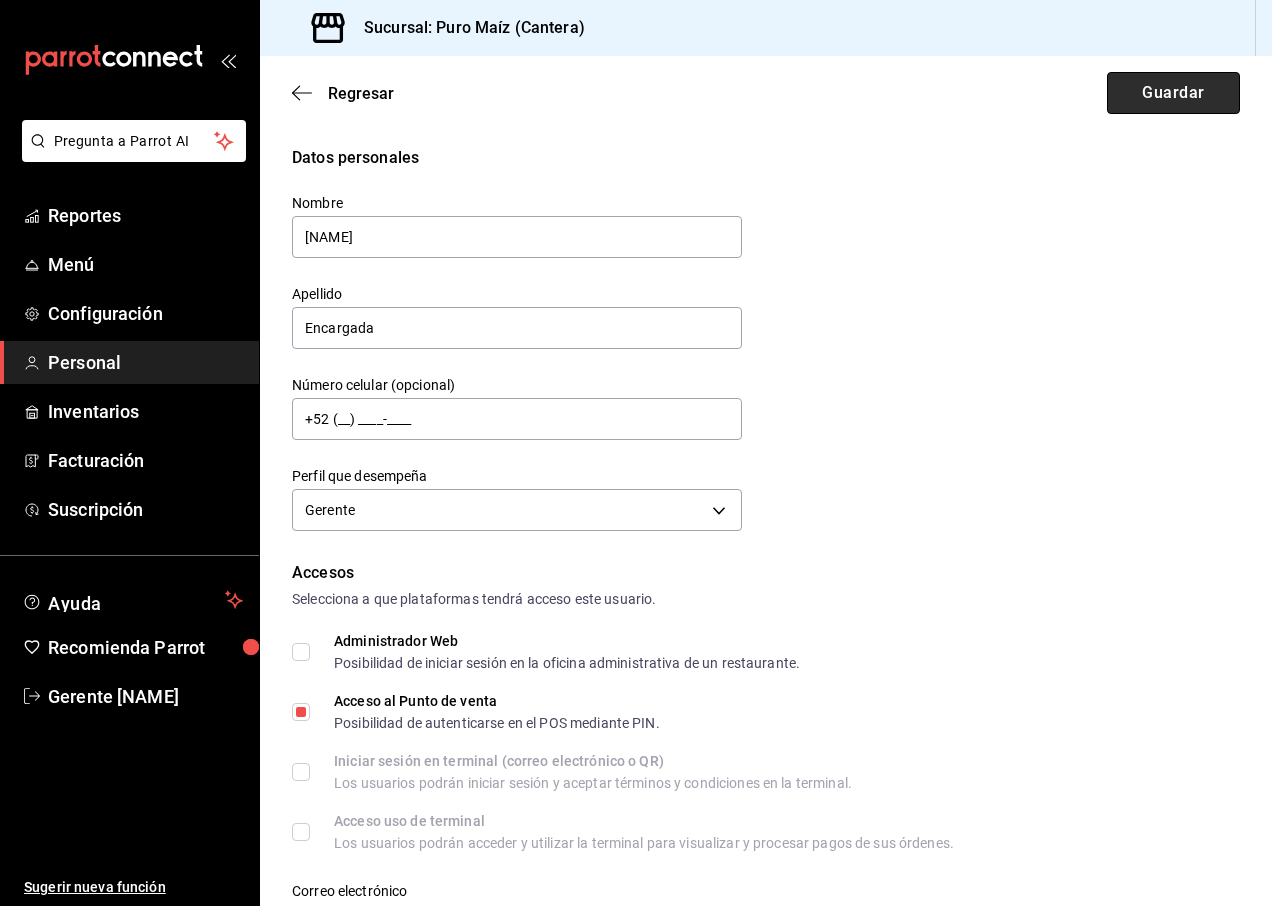 click on "Guardar" at bounding box center [1173, 93] 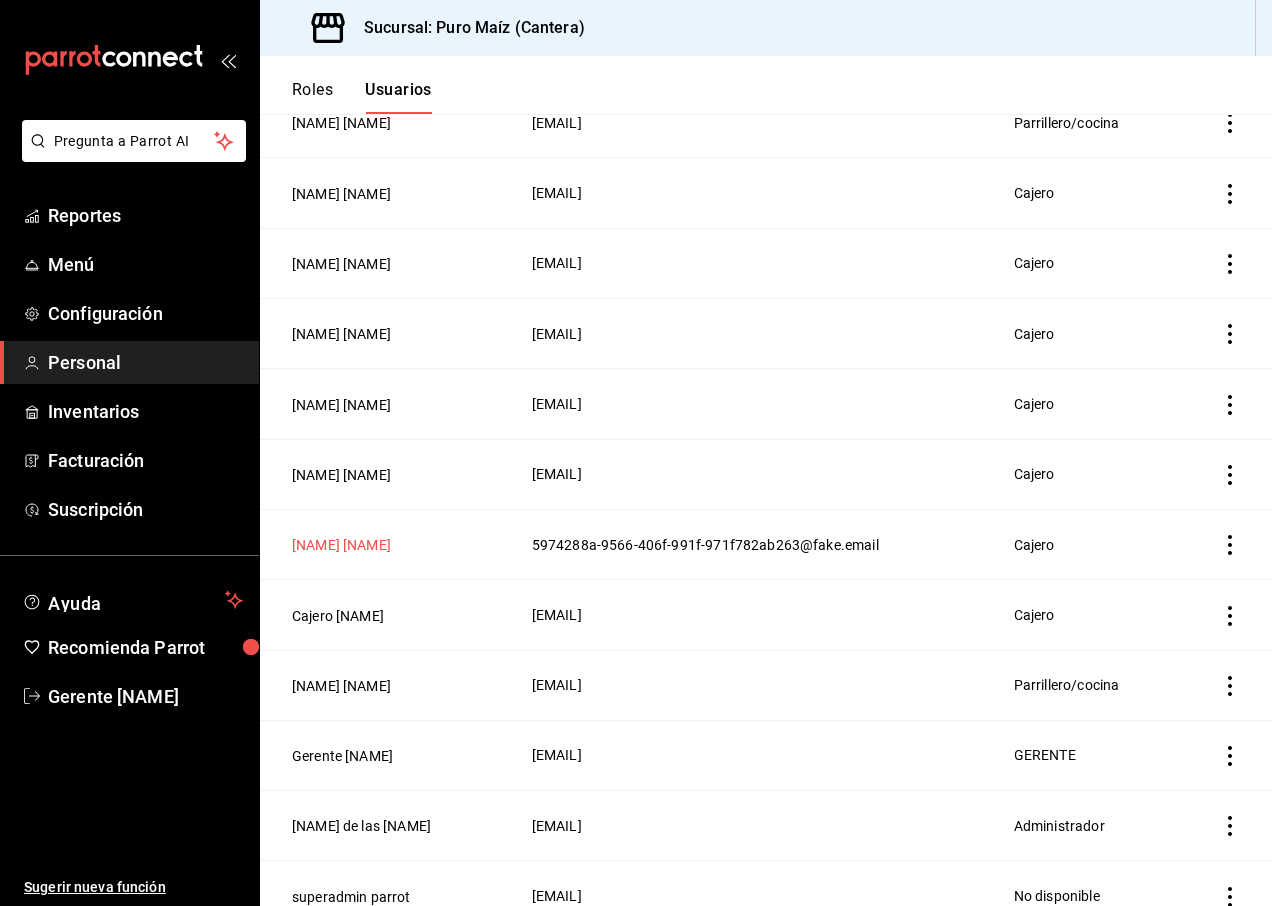 scroll, scrollTop: 1111, scrollLeft: 0, axis: vertical 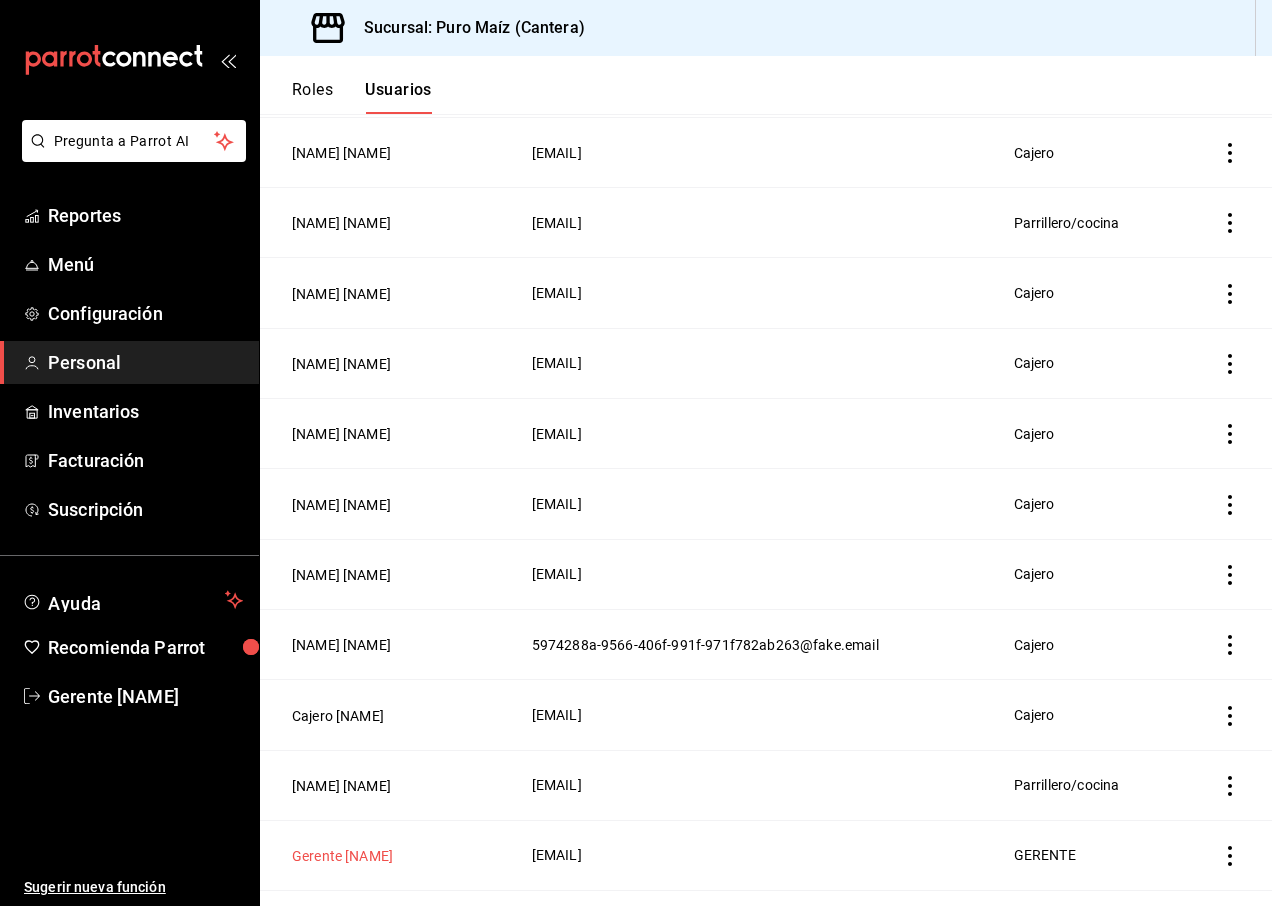 click on "Gerente [NAME]" at bounding box center (342, 856) 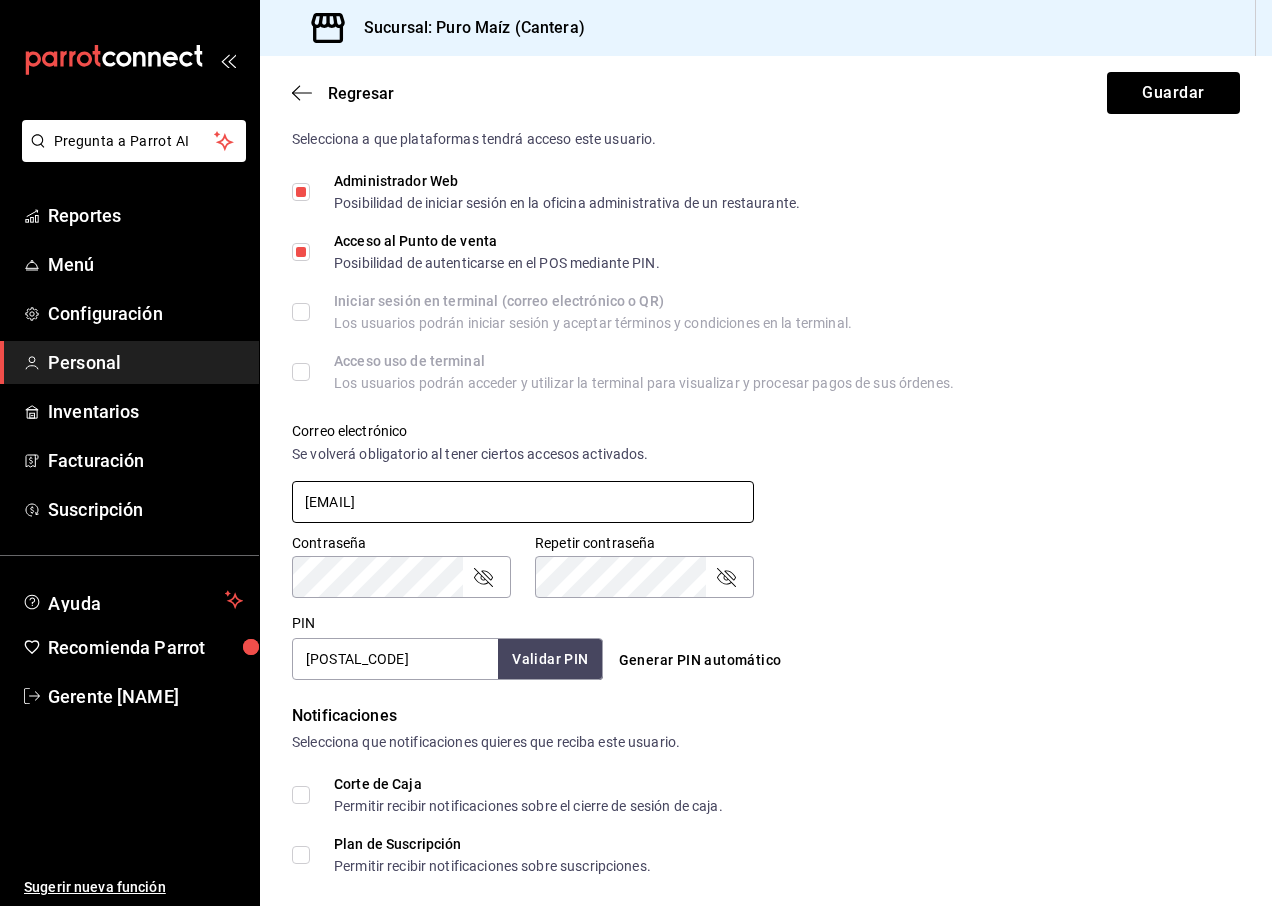 scroll, scrollTop: 698, scrollLeft: 0, axis: vertical 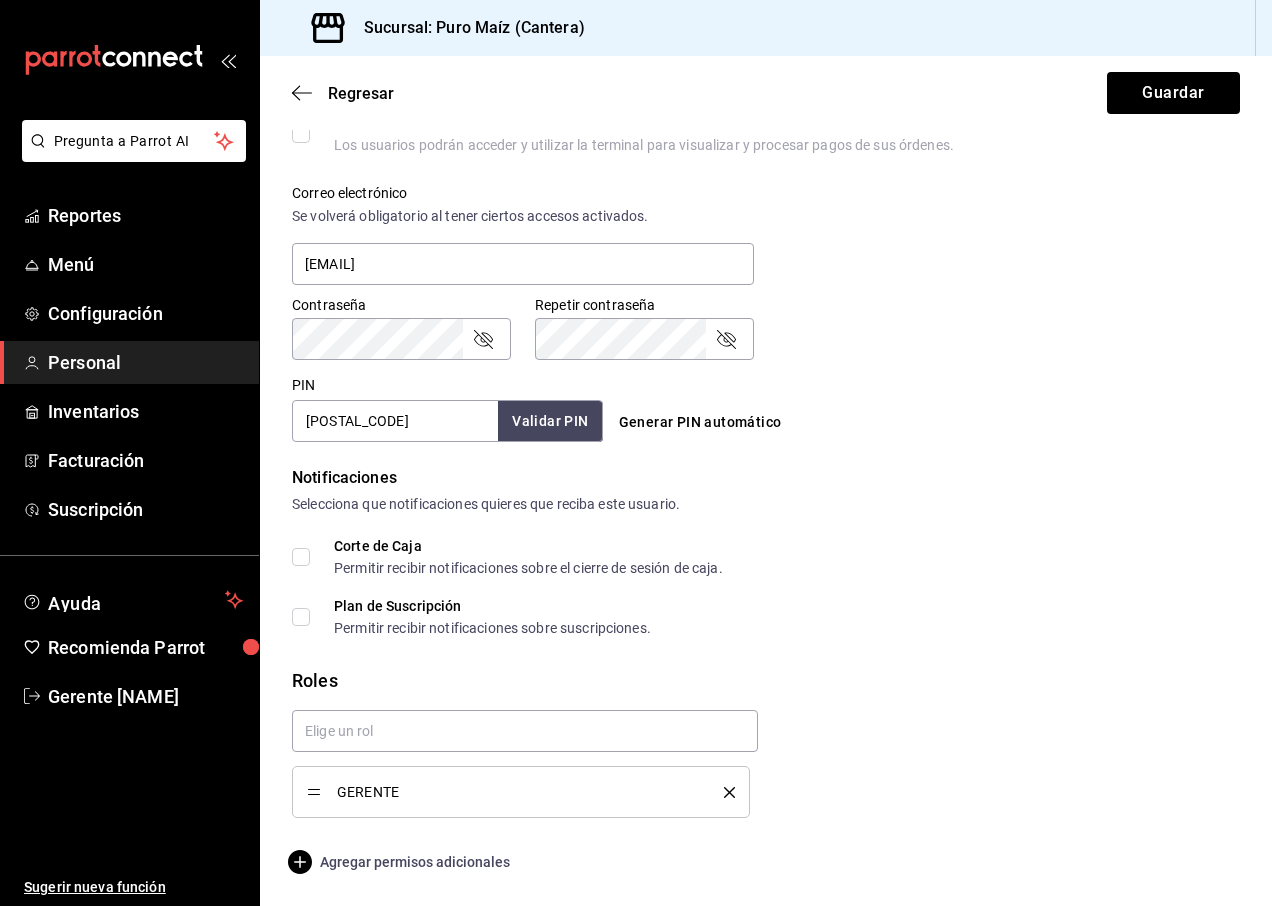 click on "Agregar permisos adicionales" at bounding box center (401, 862) 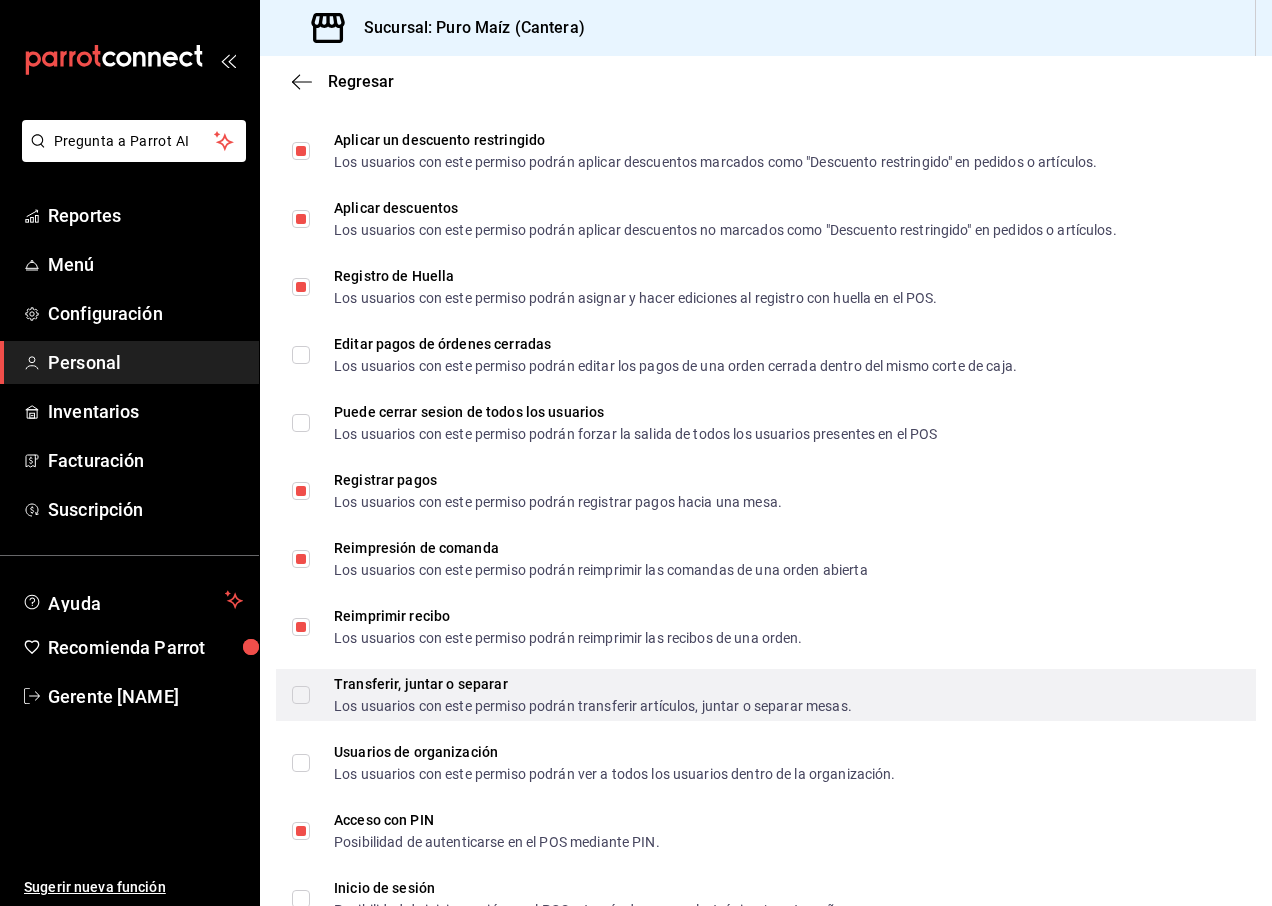 scroll, scrollTop: 2498, scrollLeft: 0, axis: vertical 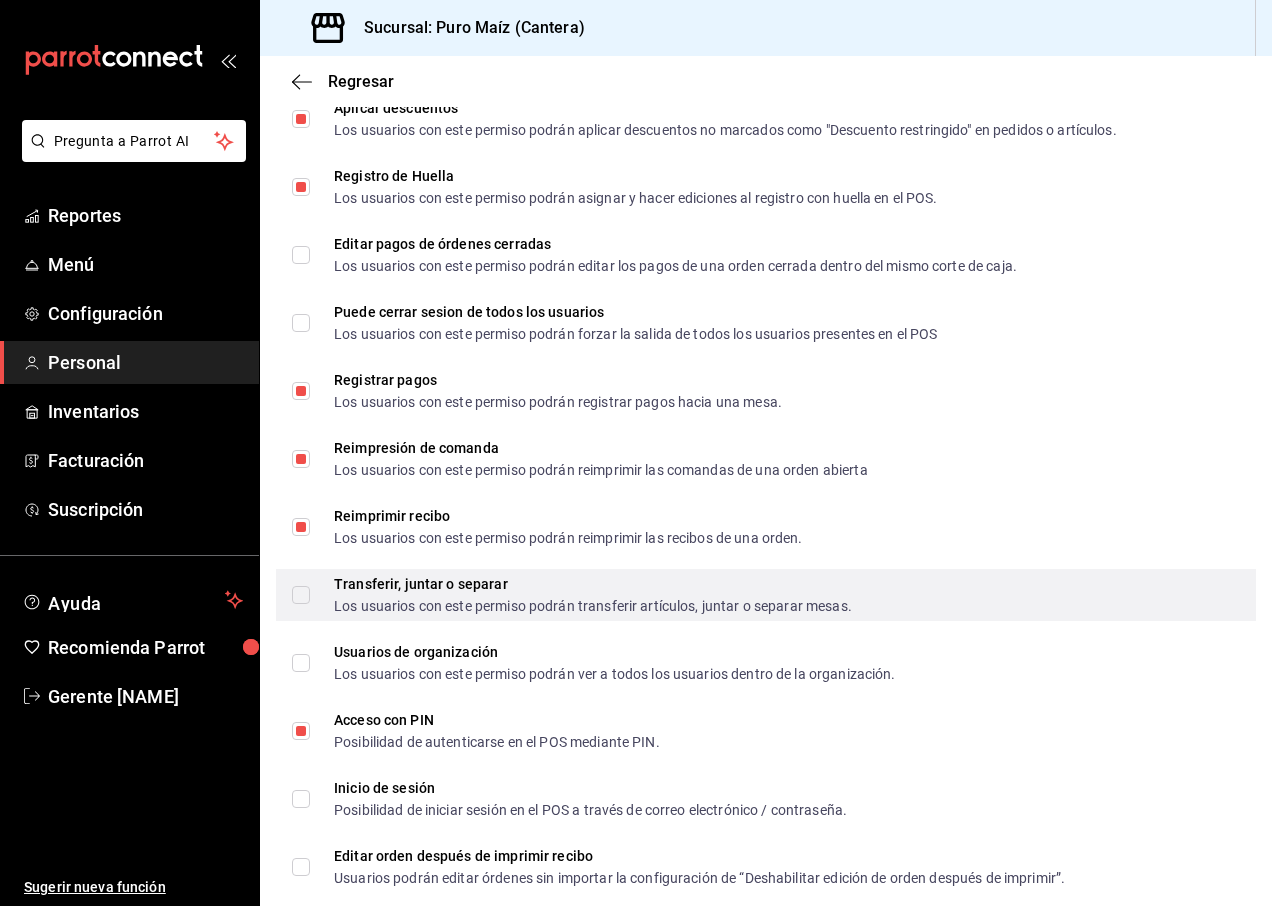 click on "Transferir, juntar o separar Los usuarios con este permiso podrán transferir artículos, juntar o separar mesas." at bounding box center [301, 595] 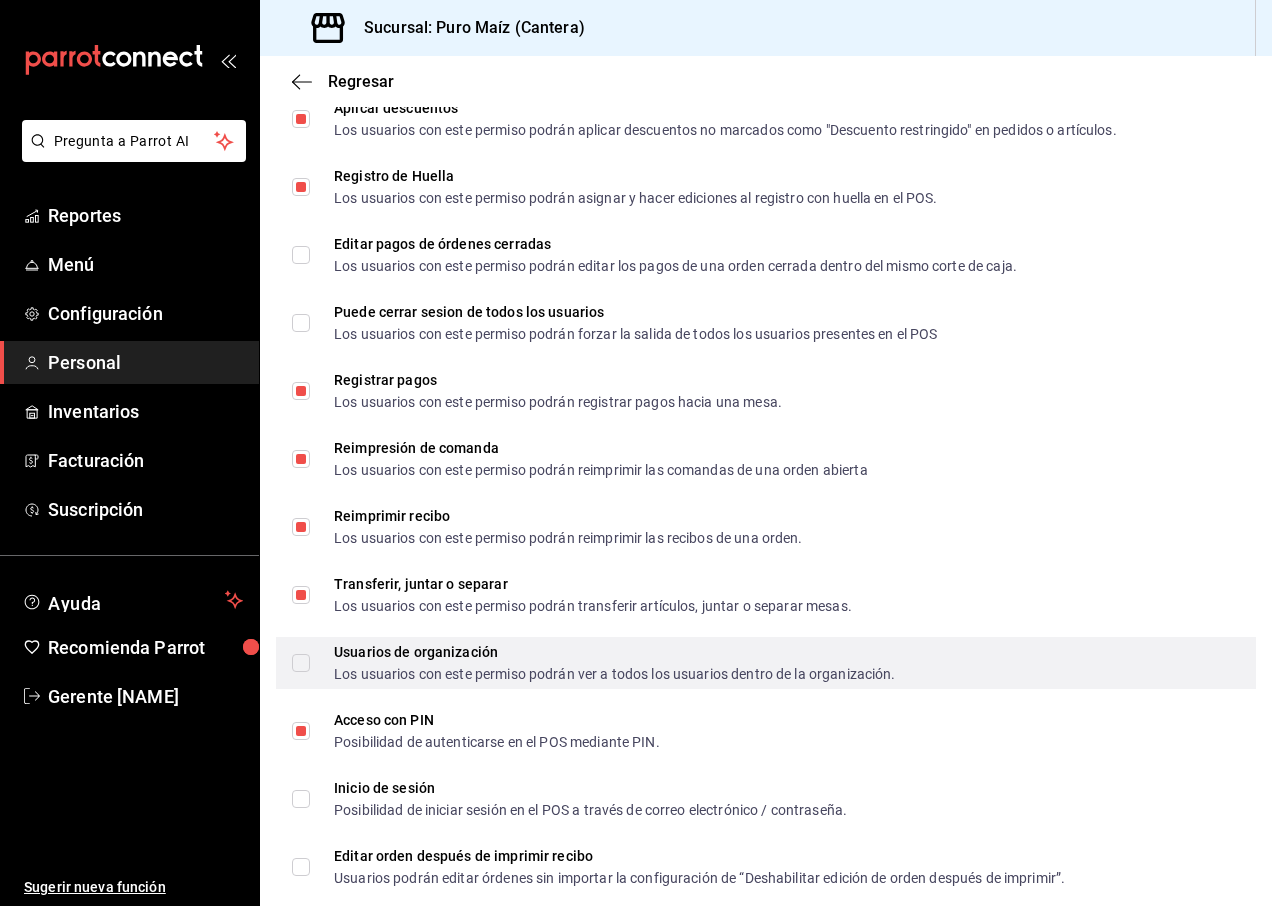 click on "Usuarios de organización Los usuarios con este permiso podrán ver a todos los usuarios dentro de la organización." at bounding box center (301, 663) 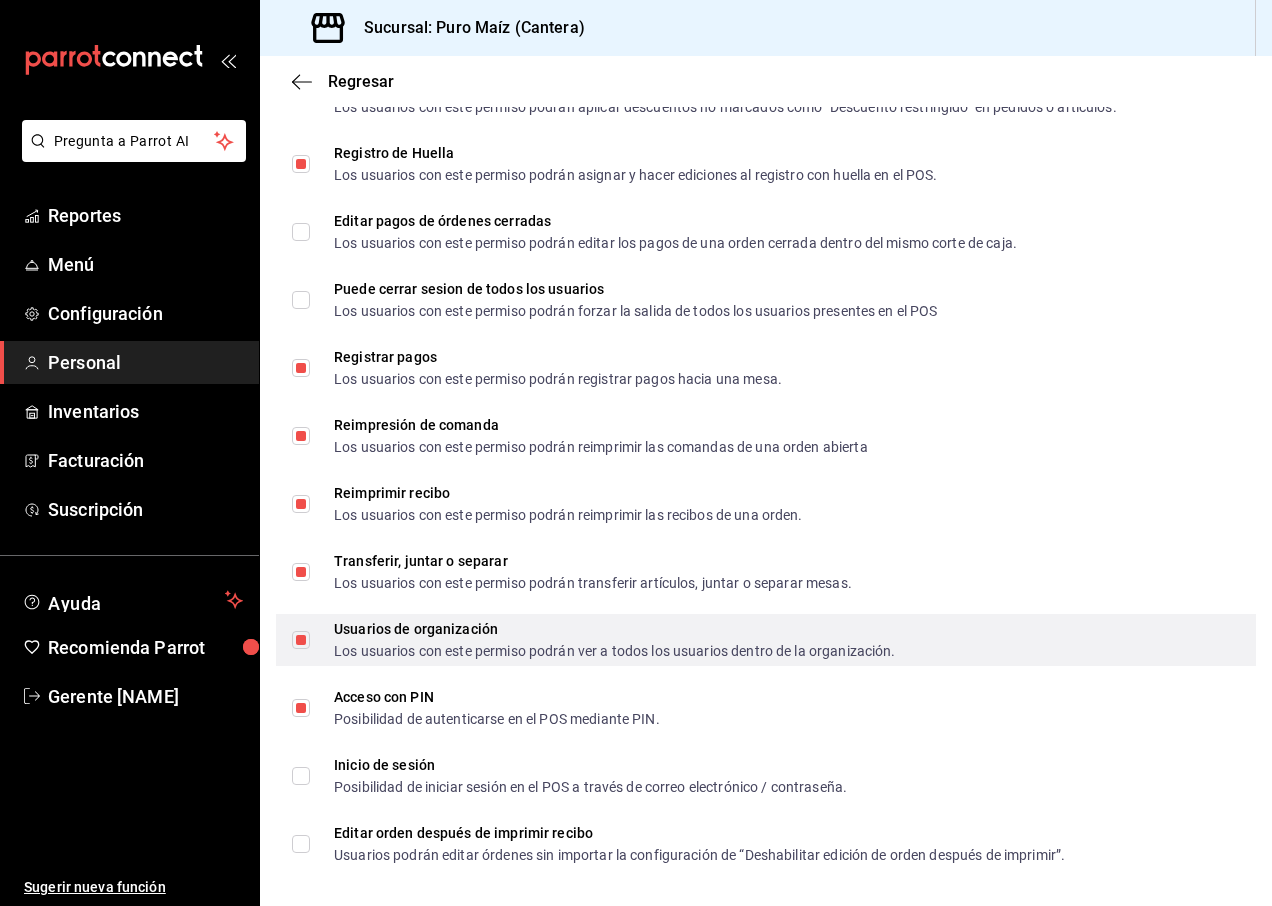 scroll, scrollTop: 2533, scrollLeft: 0, axis: vertical 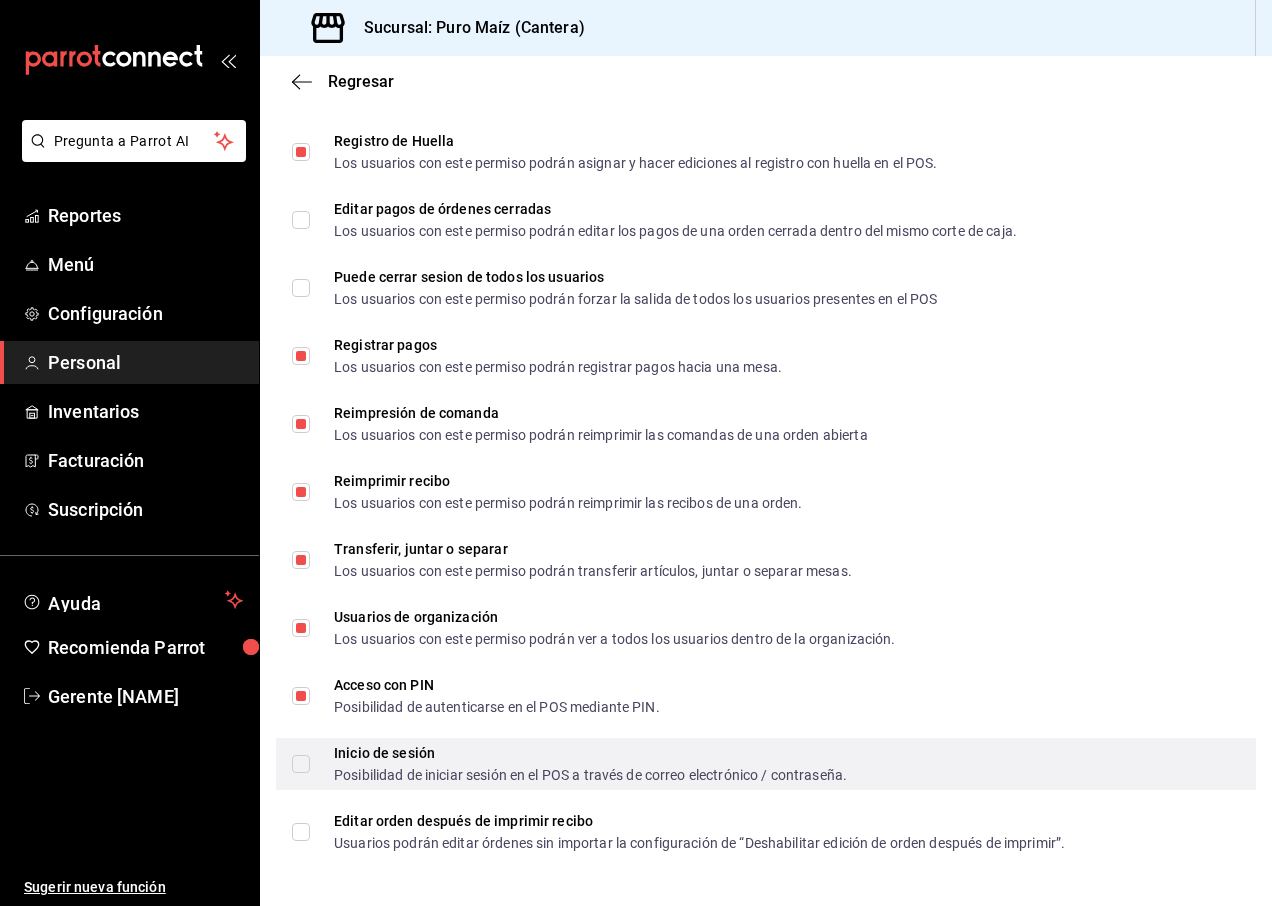click on "Inicio de sesión Posibilidad de iniciar sesión en el POS a través de correo electrónico / contraseña." at bounding box center (301, 764) 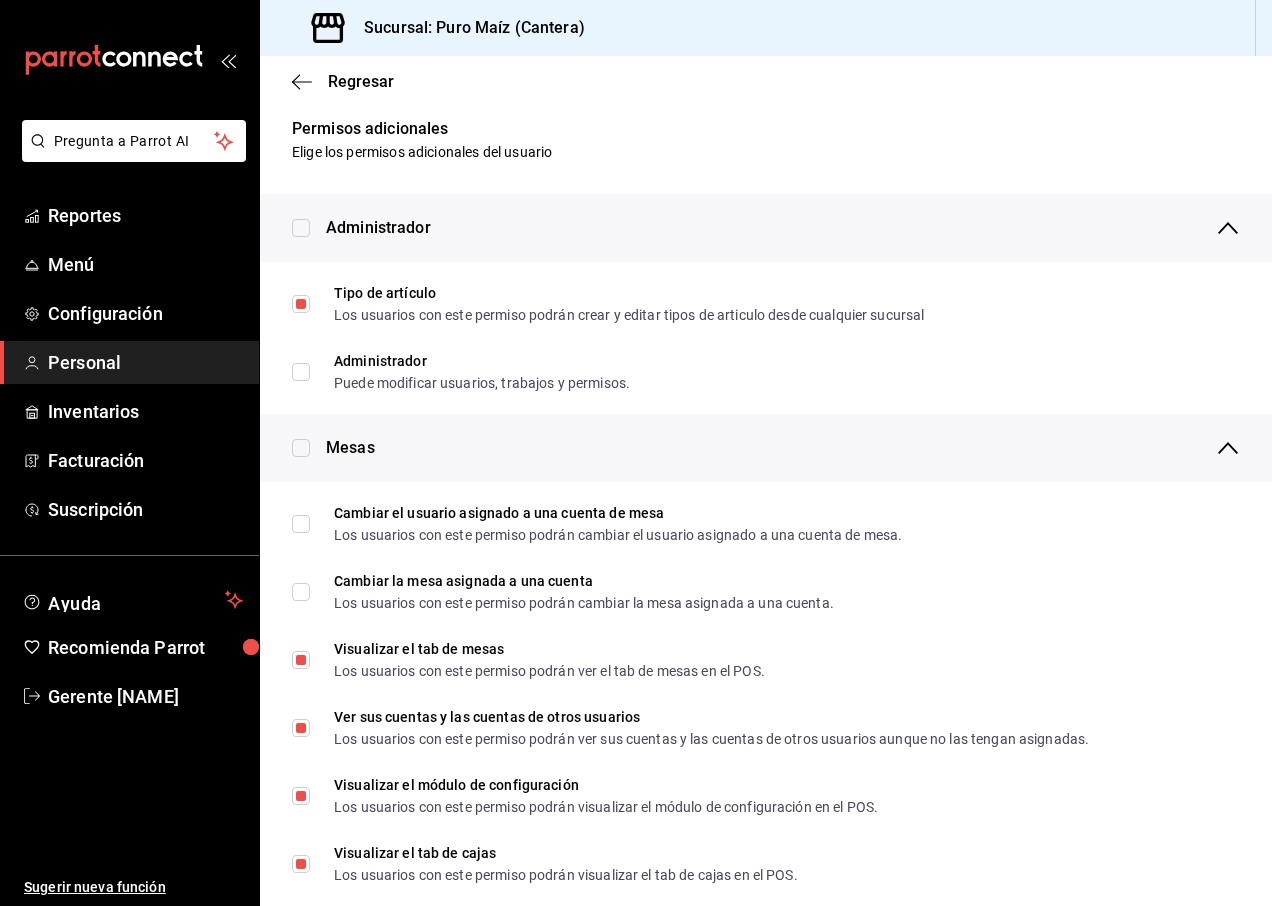 scroll, scrollTop: 0, scrollLeft: 0, axis: both 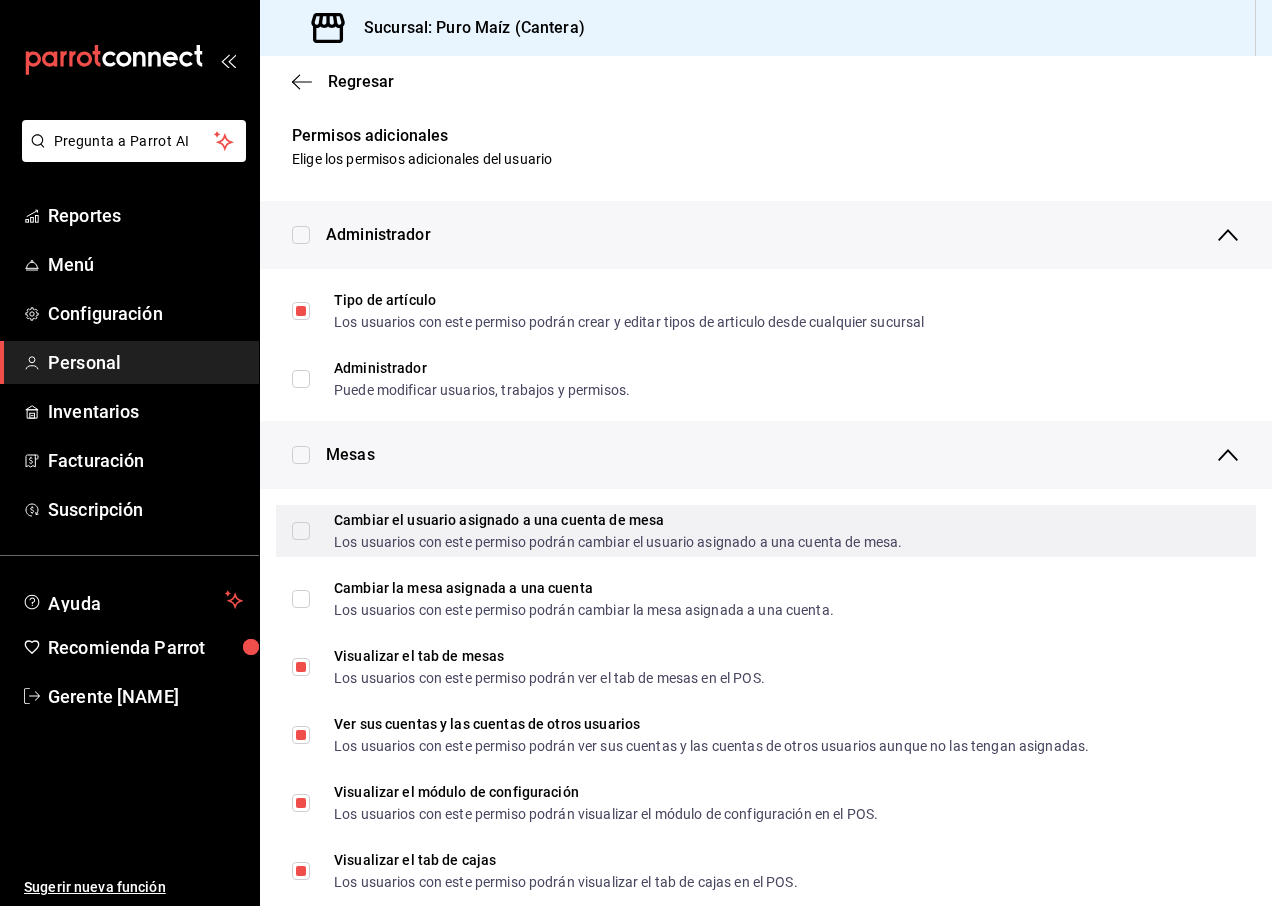 click on "Cambiar el usuario asignado a una cuenta de mesa Los usuarios con este permiso podrán cambiar el usuario asignado a una cuenta de mesa." at bounding box center (301, 531) 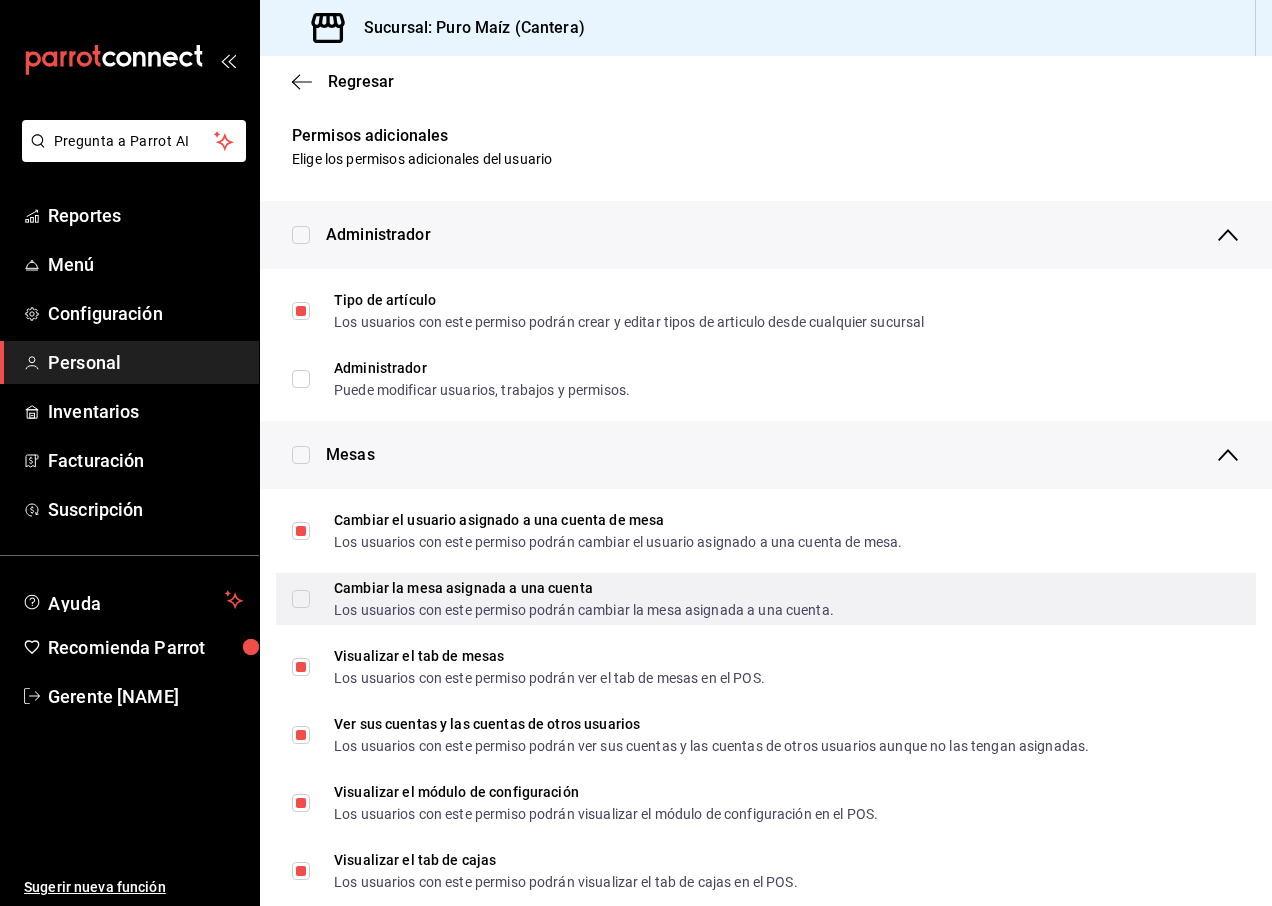 click on "Cambiar la mesa asignada a una cuenta Los usuarios con este permiso podrán cambiar la mesa asignada a una cuenta." at bounding box center (301, 599) 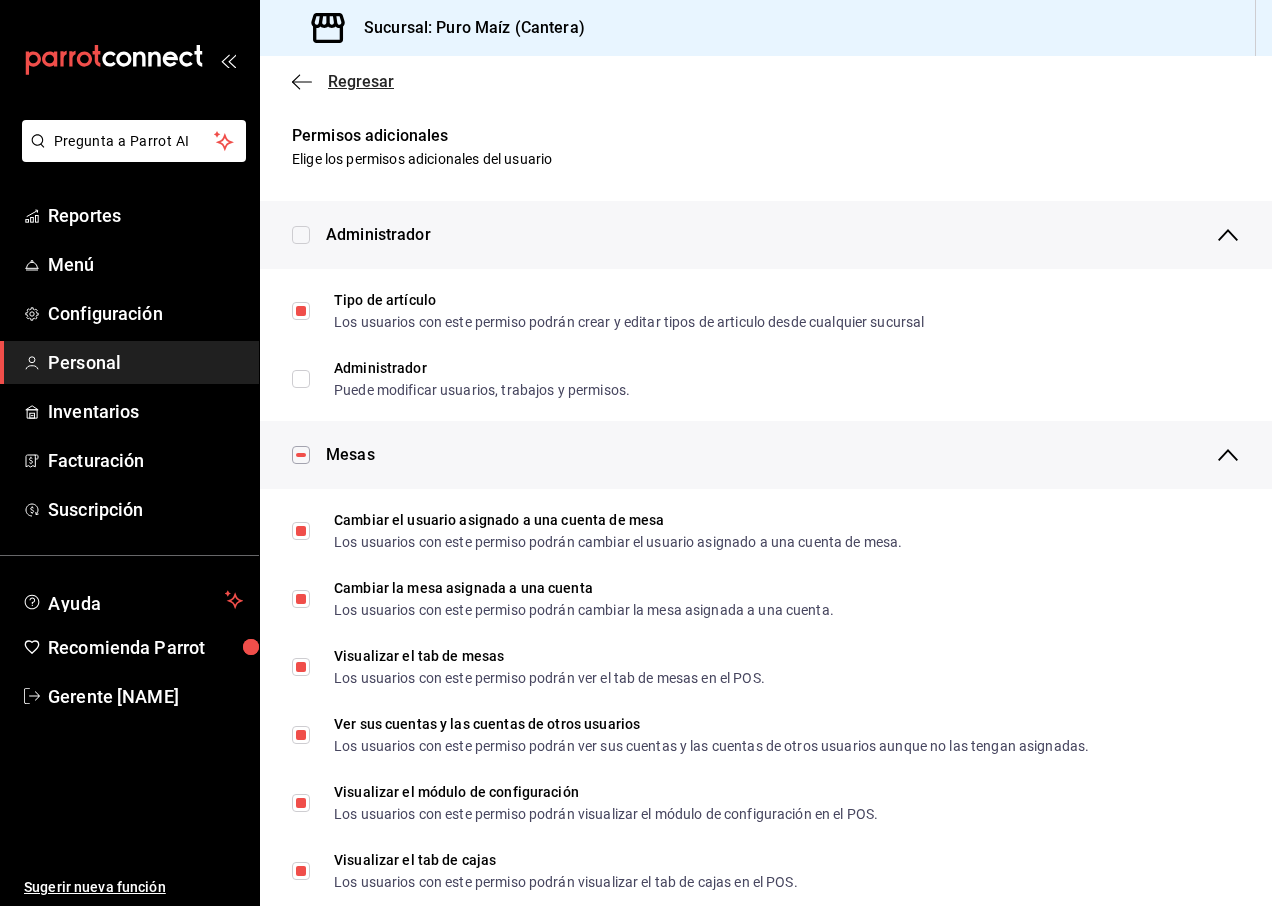 click 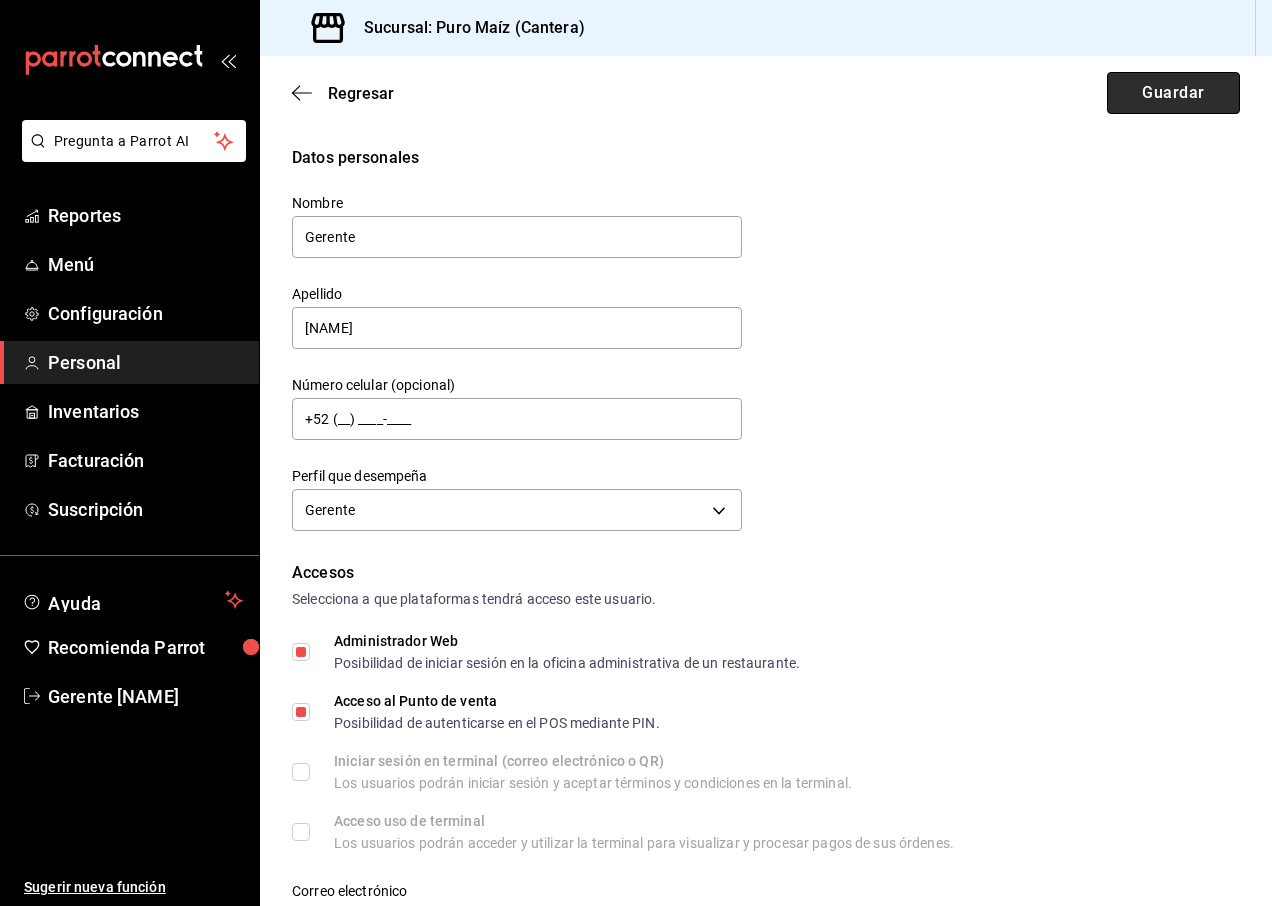 click on "Guardar" at bounding box center [1173, 93] 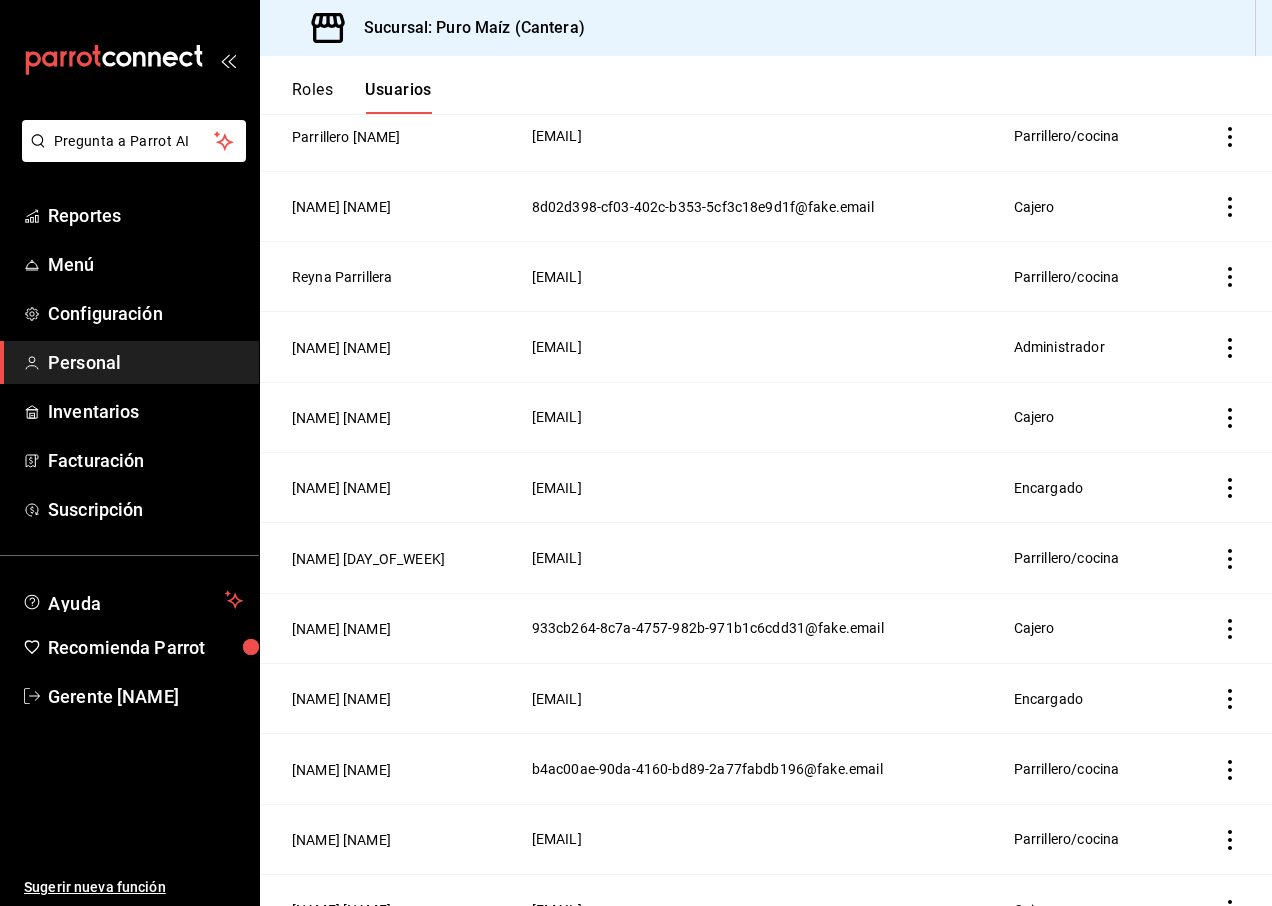 scroll, scrollTop: 311, scrollLeft: 0, axis: vertical 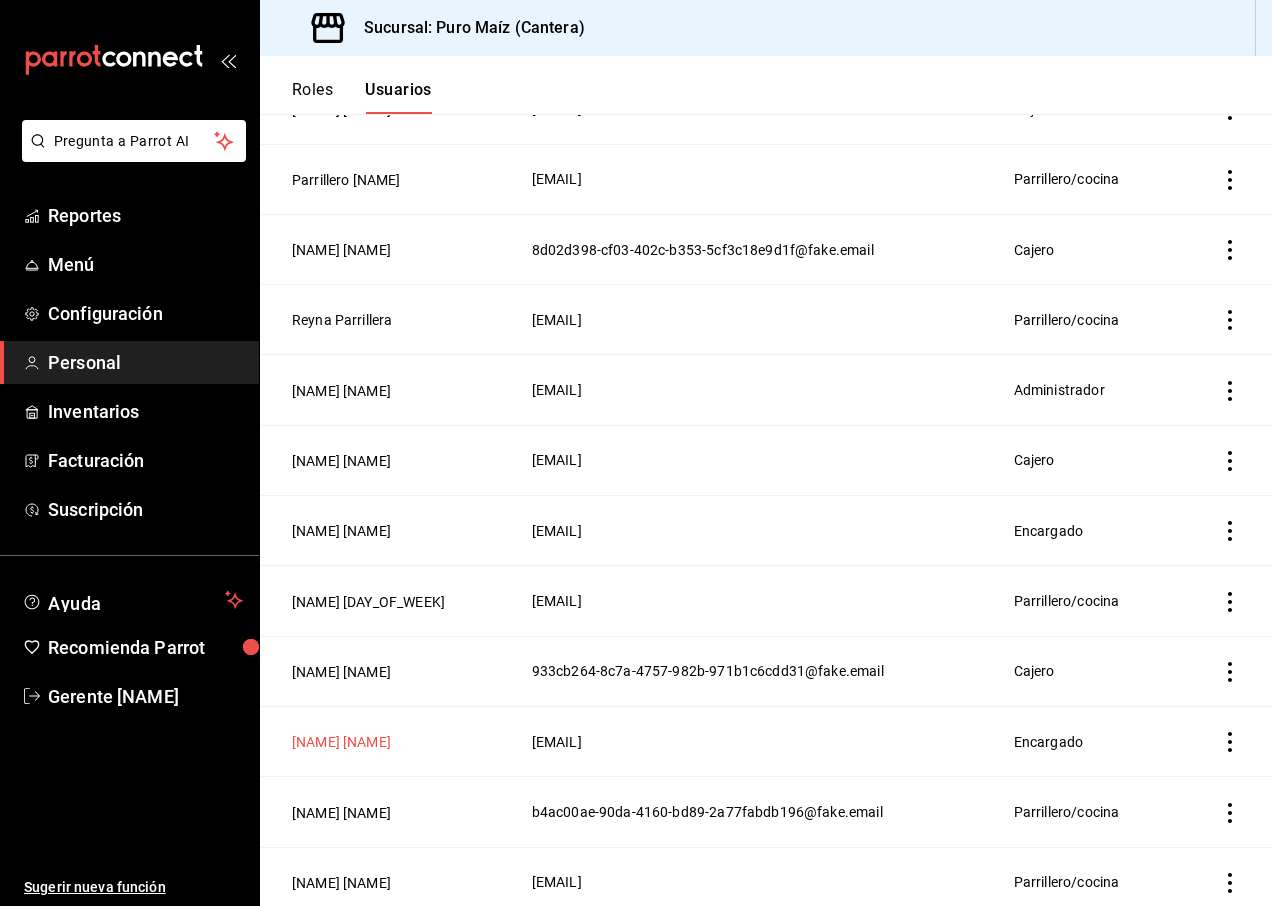 click on "[NAME] [NAME]" at bounding box center [341, 742] 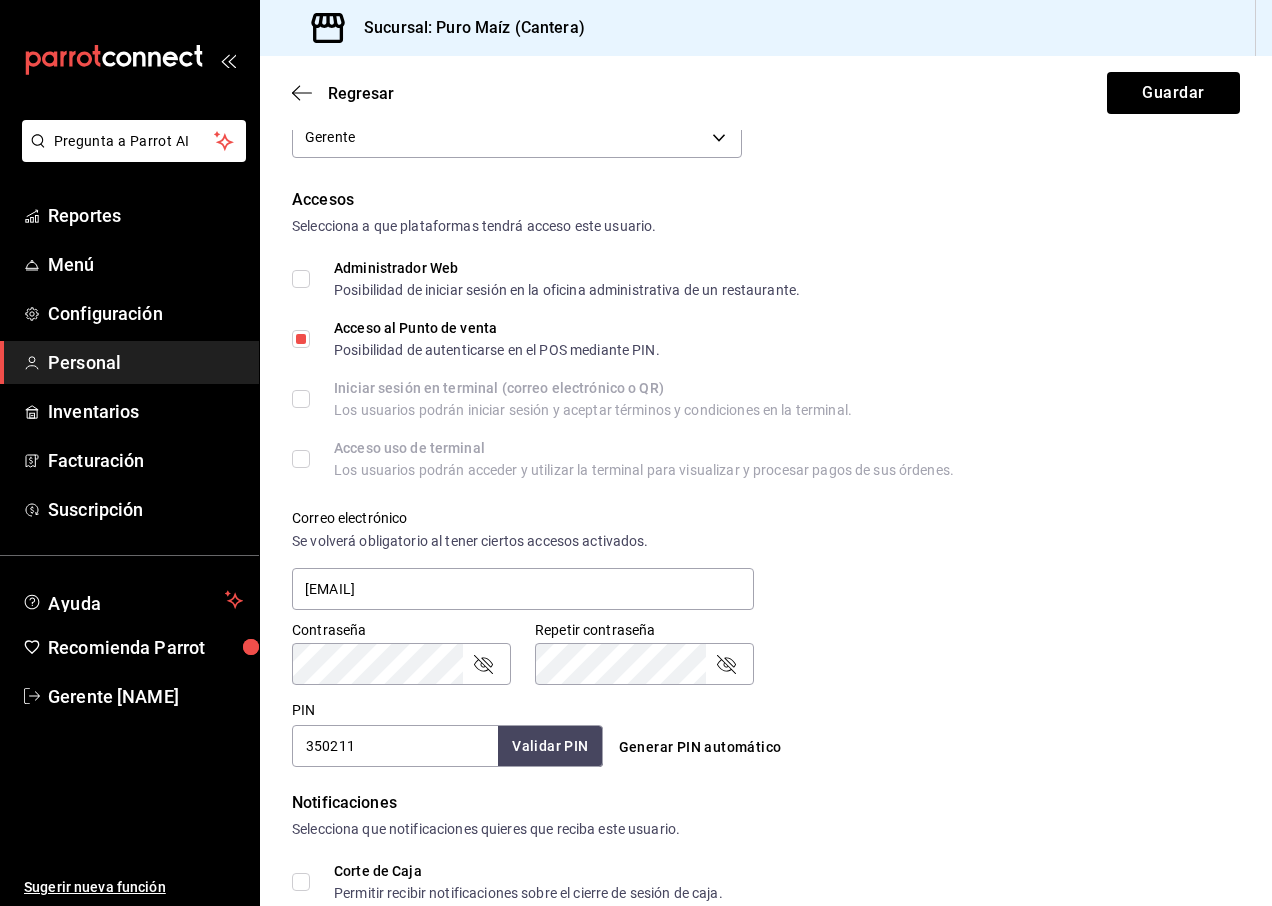 scroll, scrollTop: 698, scrollLeft: 0, axis: vertical 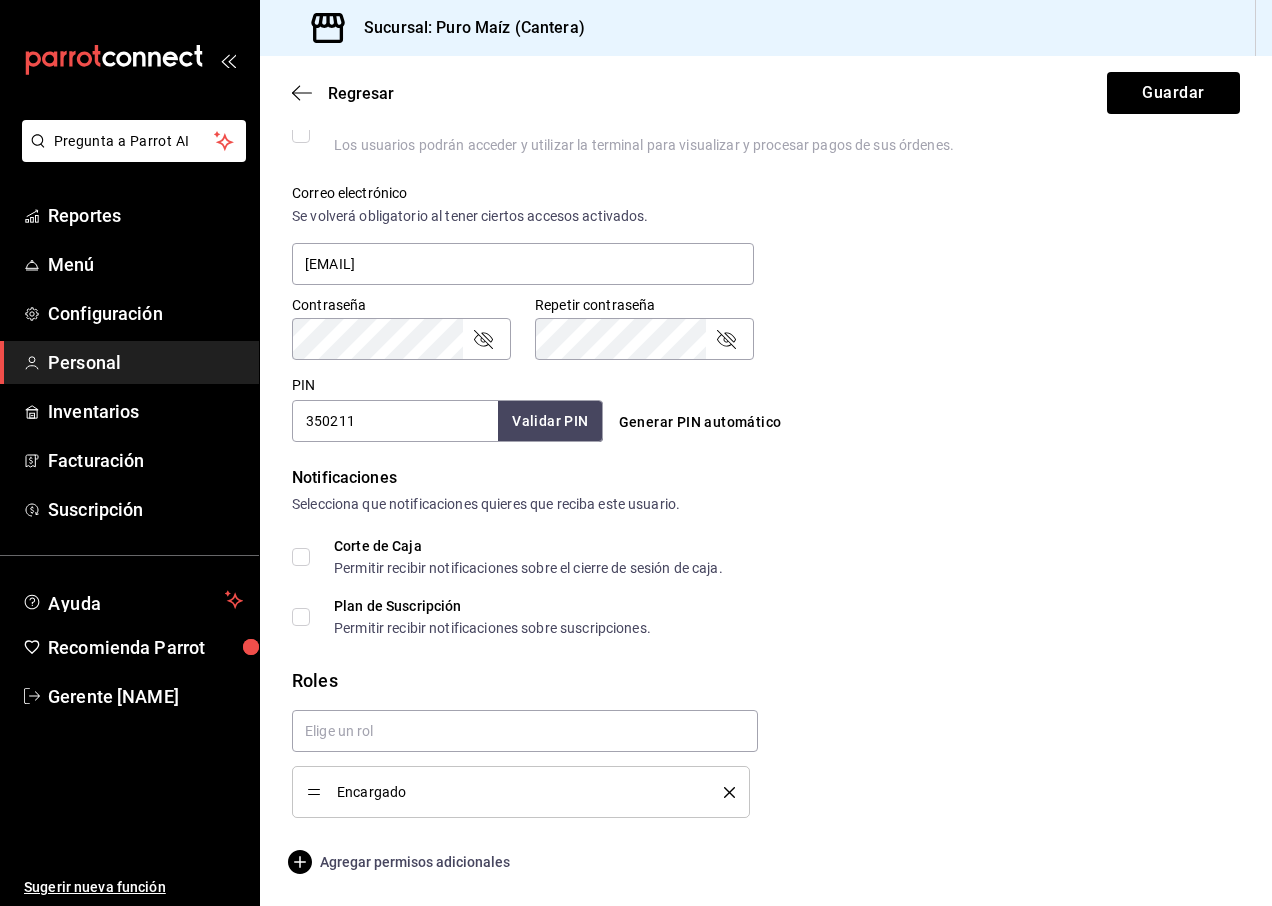 click on "Agregar permisos adicionales" at bounding box center (401, 862) 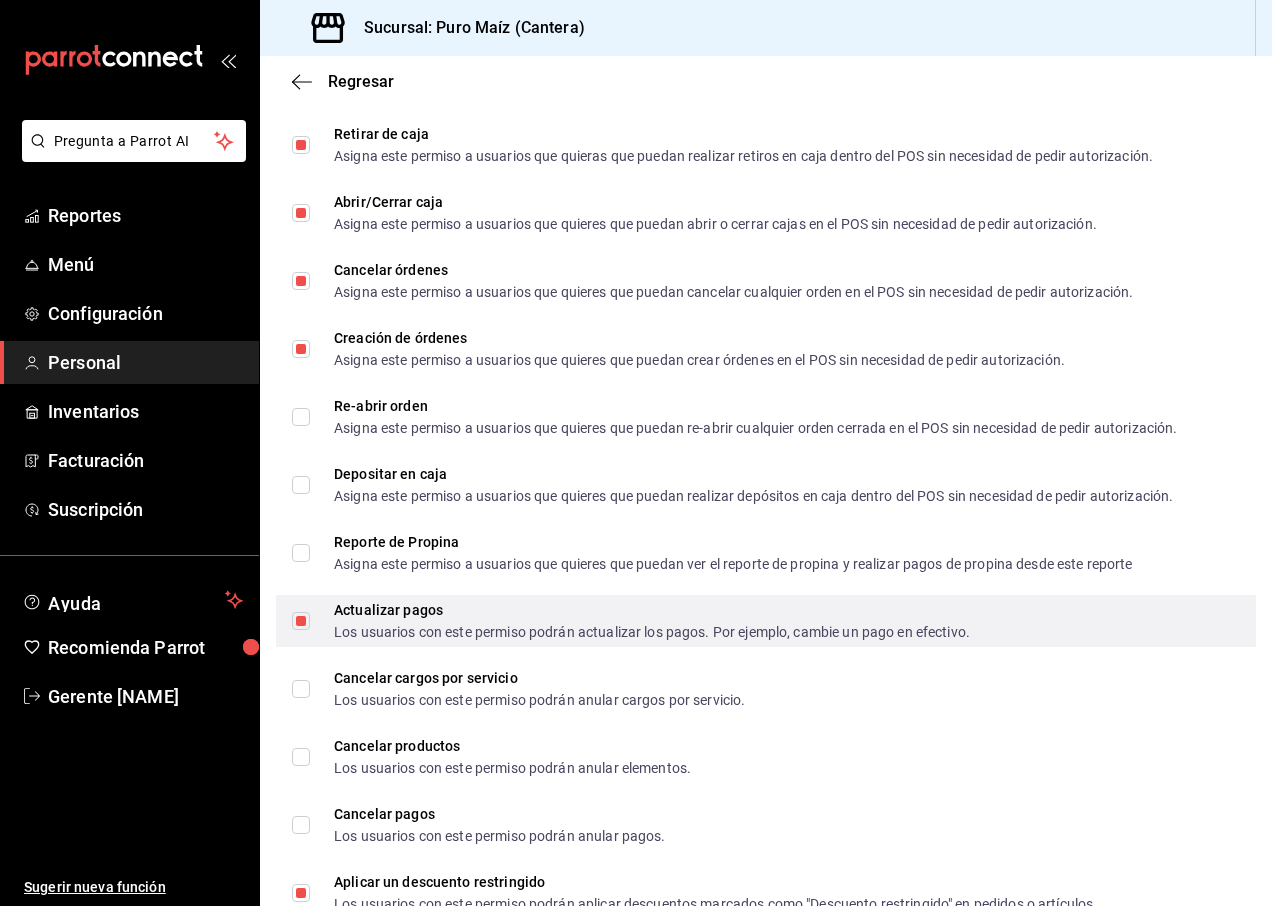 scroll, scrollTop: 1700, scrollLeft: 0, axis: vertical 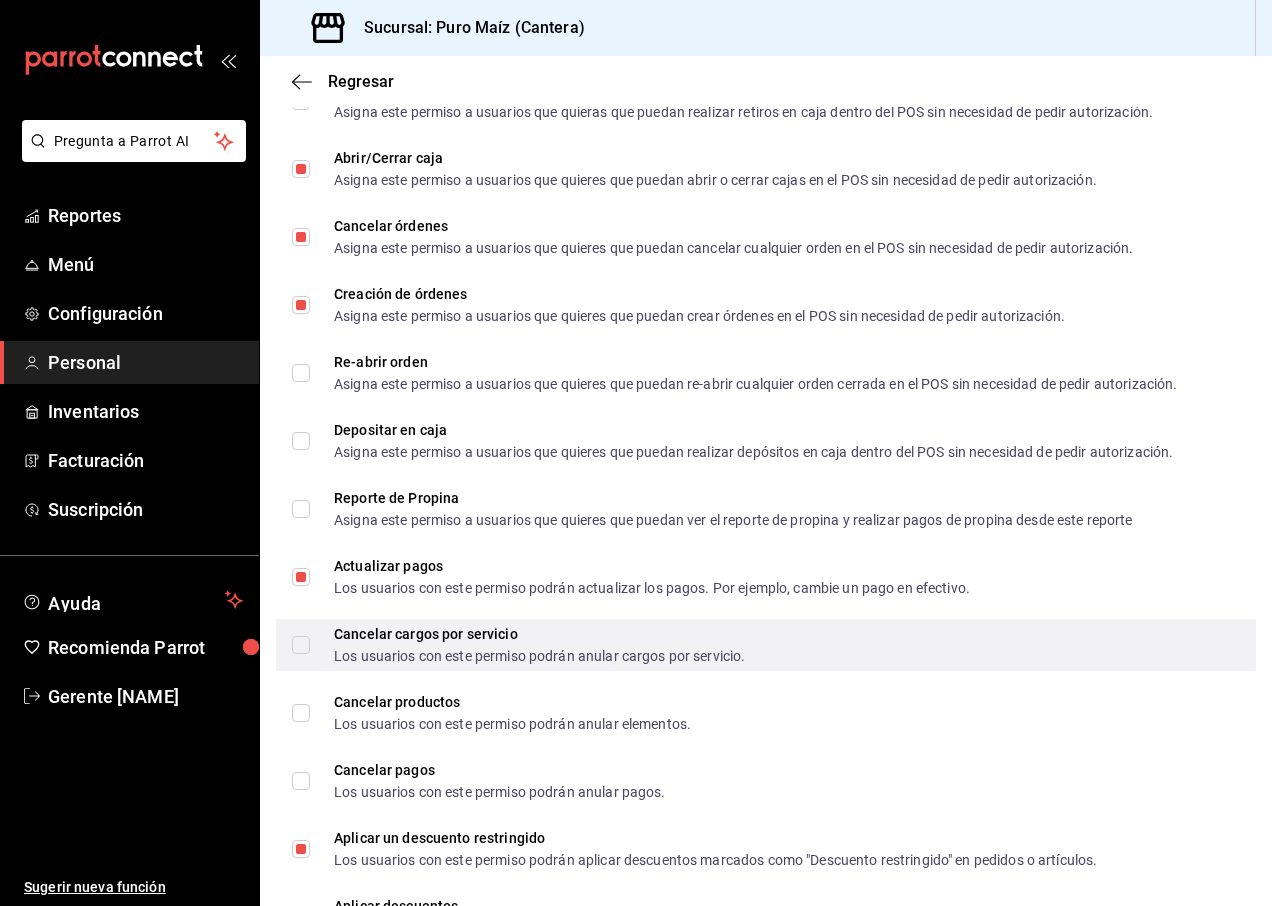 click on "Cancelar cargos por servicio Los usuarios con este permiso podrán anular cargos por servicio." at bounding box center [301, 645] 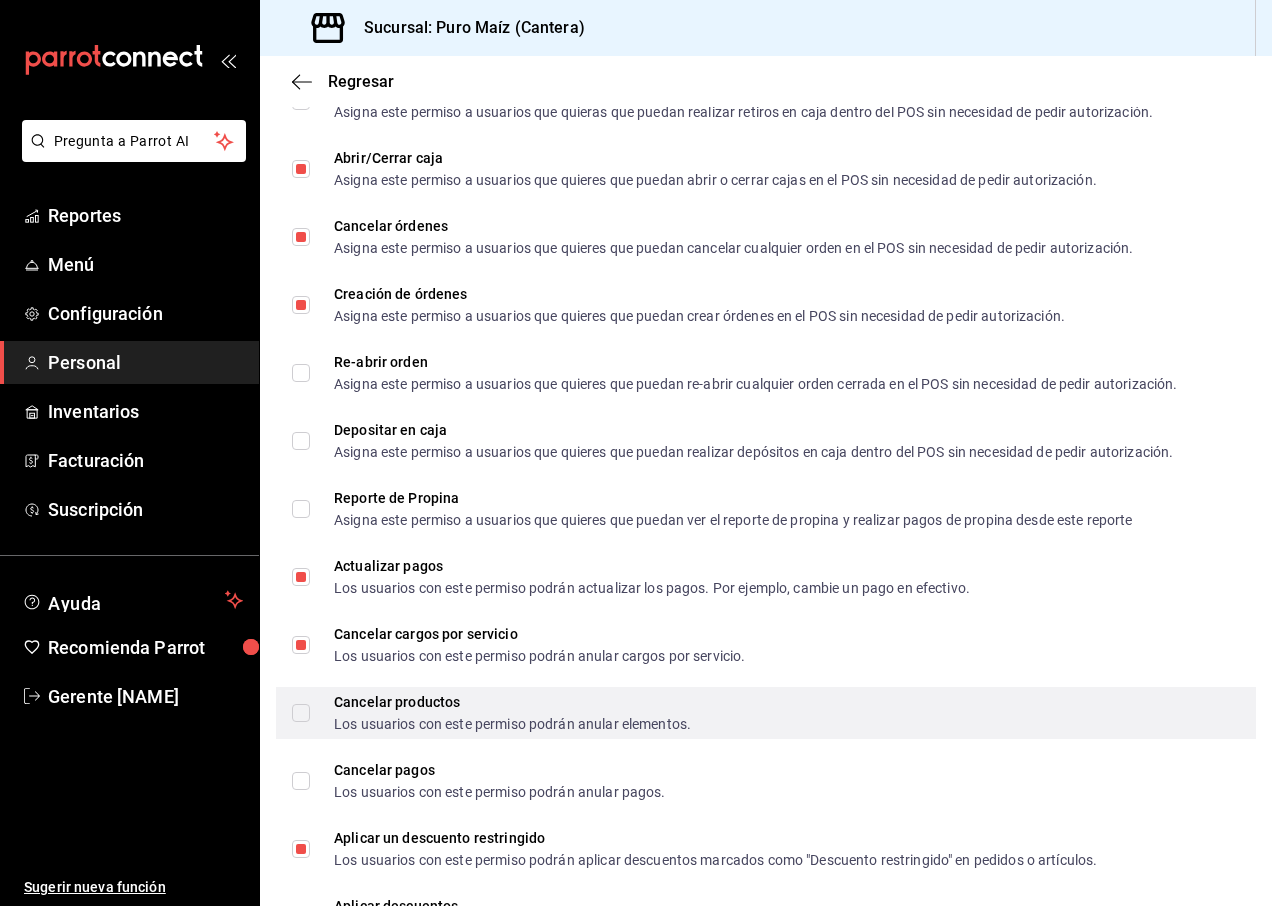 click on "Cancelar productos Los usuarios con este permiso podrán anular elementos." at bounding box center (491, 713) 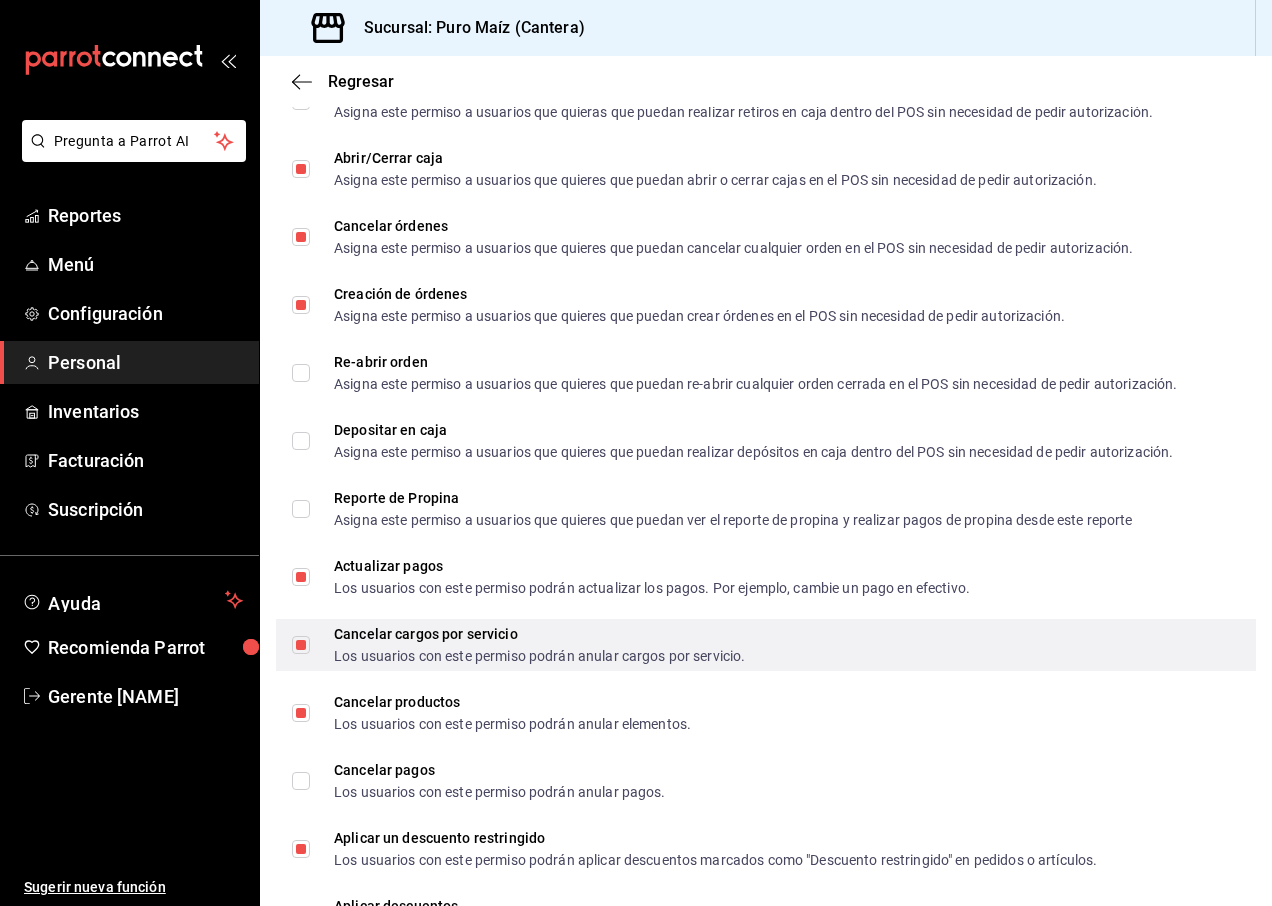 click on "Cancelar cargos por servicio Los usuarios con este permiso podrán anular cargos por servicio." at bounding box center [301, 645] 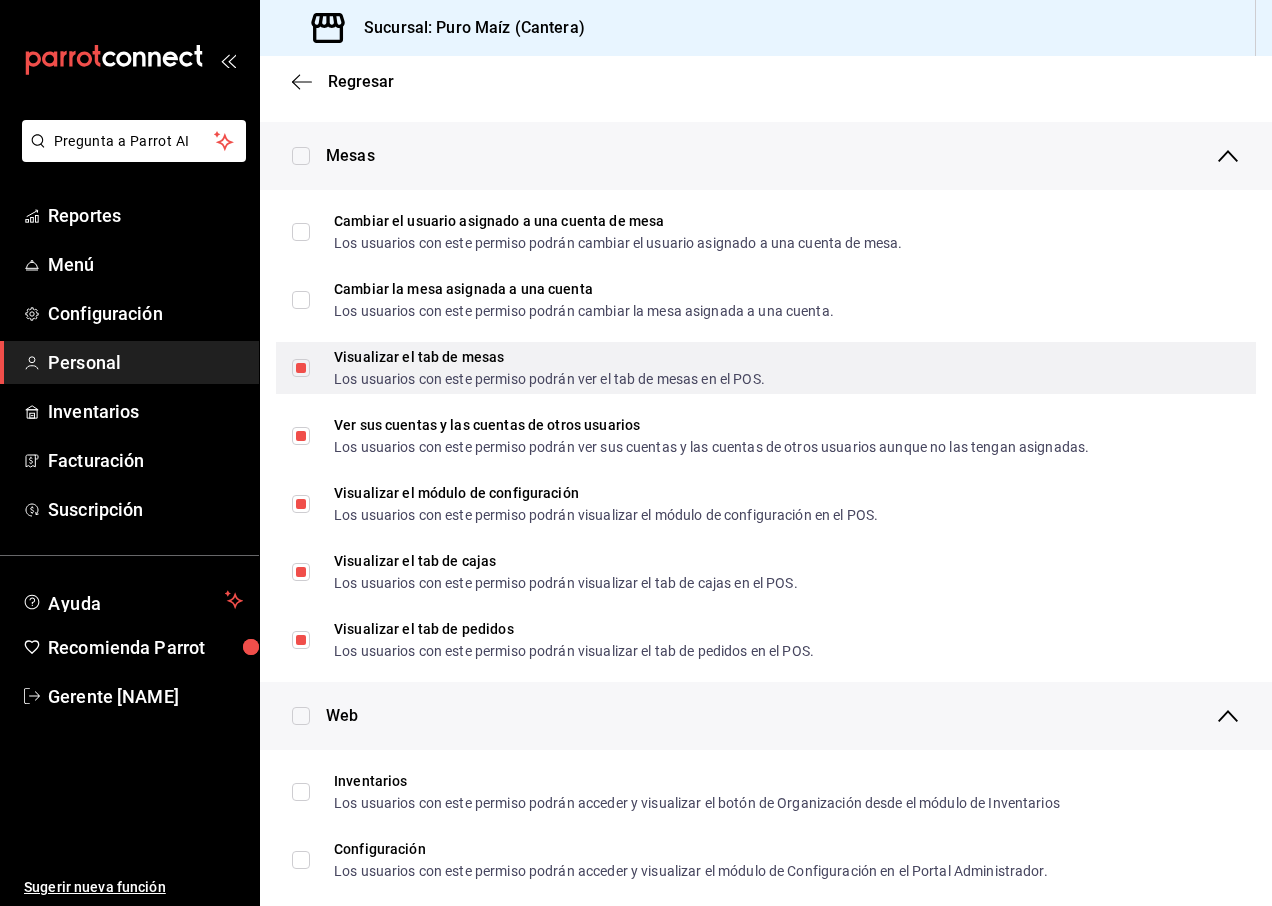 scroll, scrollTop: 0, scrollLeft: 0, axis: both 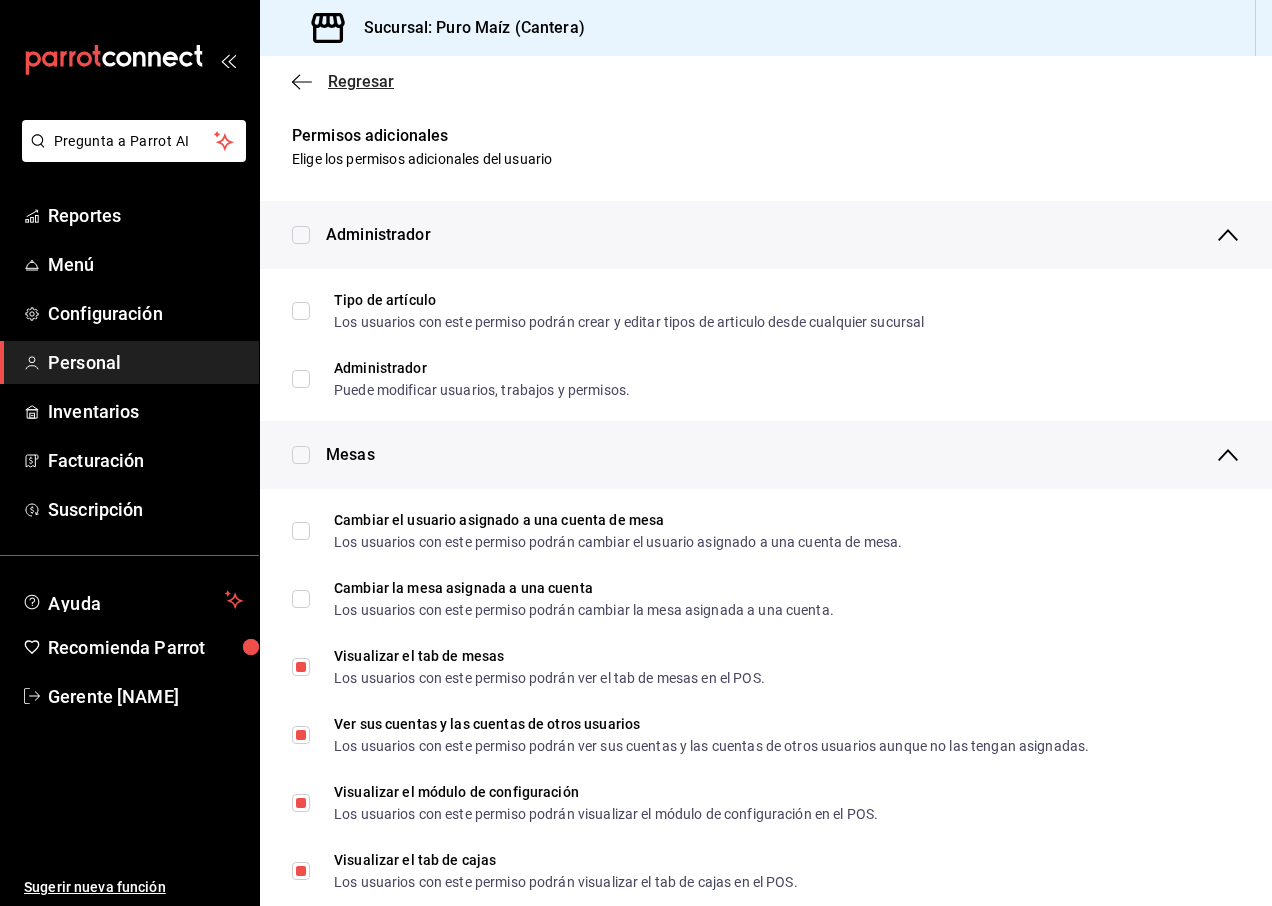 click 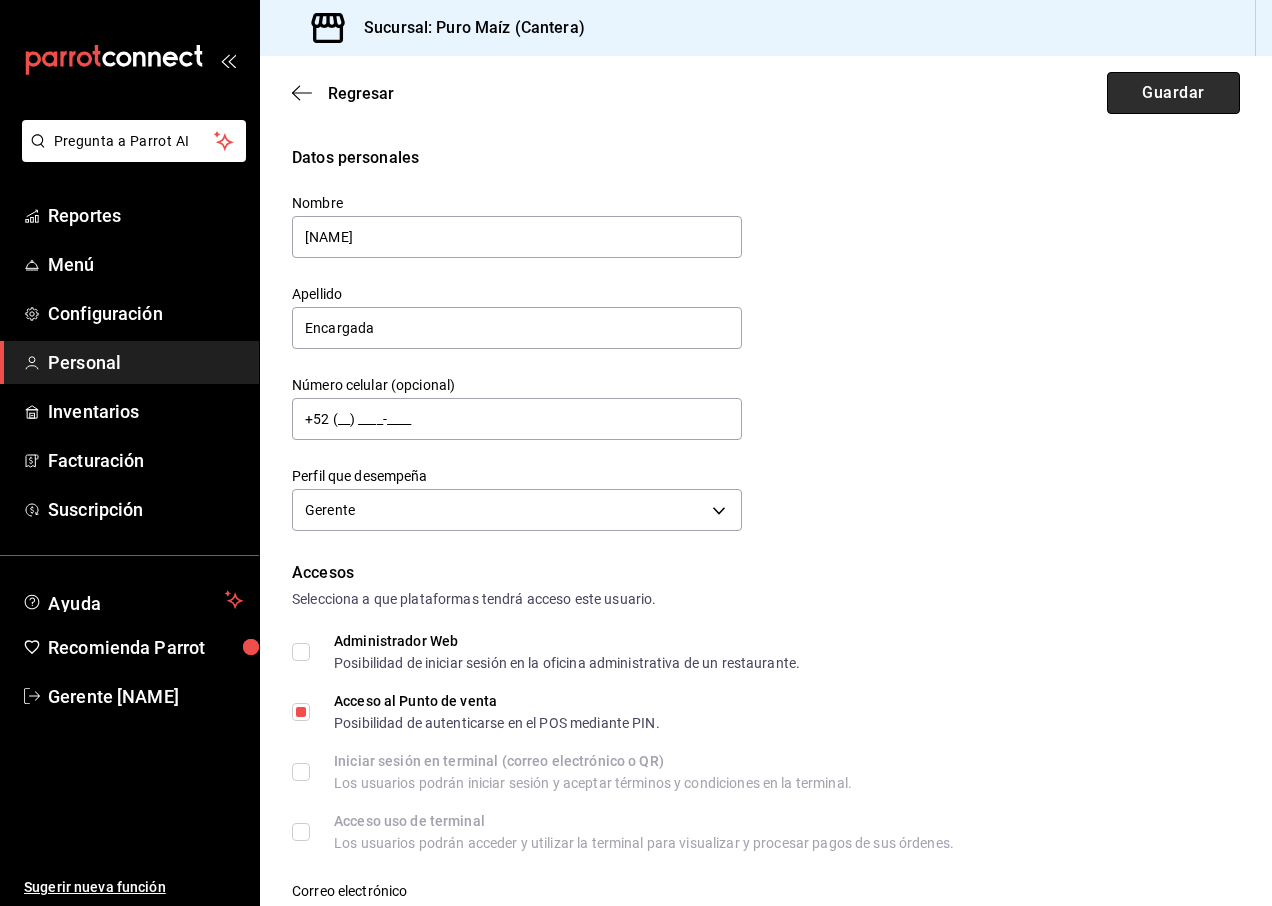 click on "Guardar" at bounding box center [1173, 93] 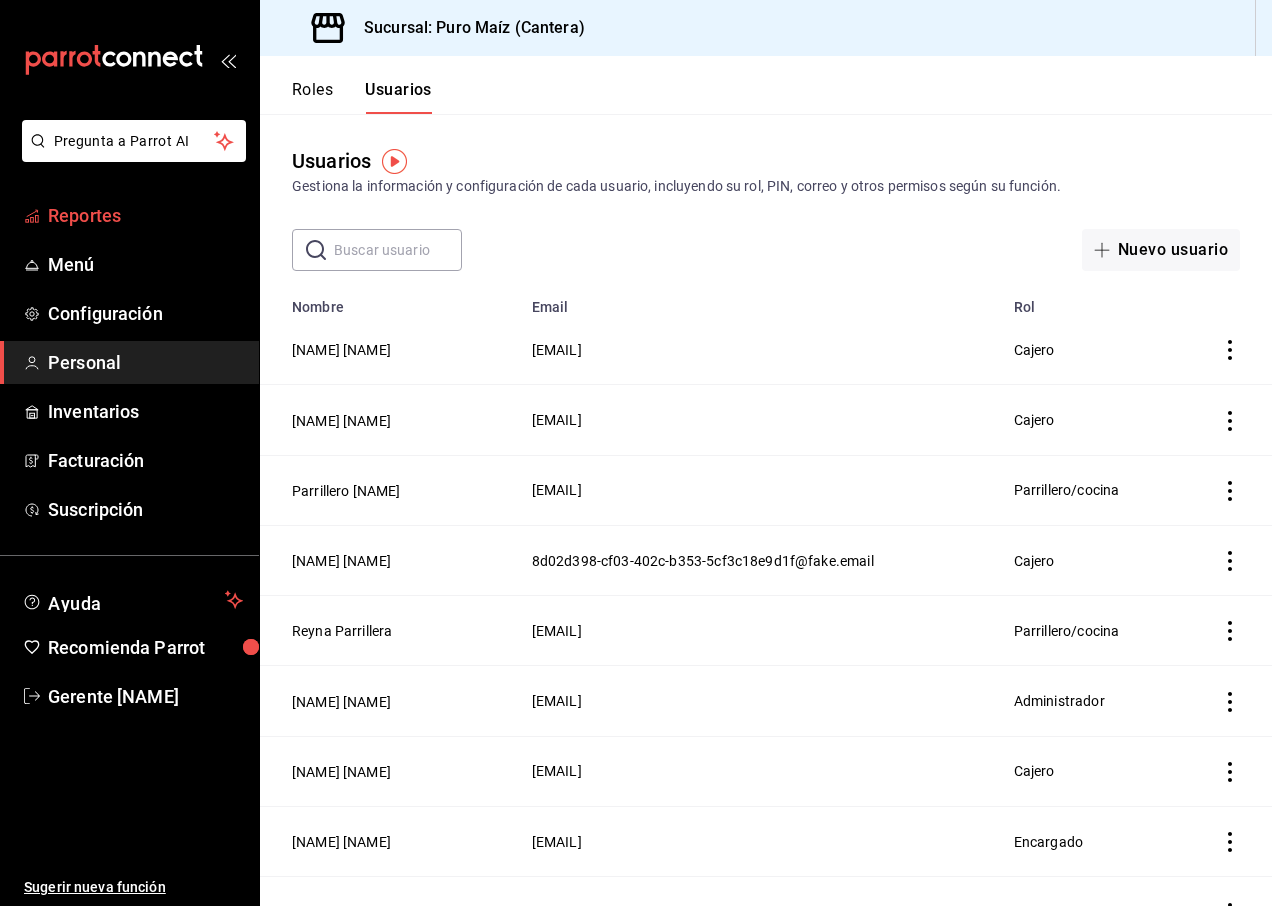 click on "Reportes" at bounding box center (145, 215) 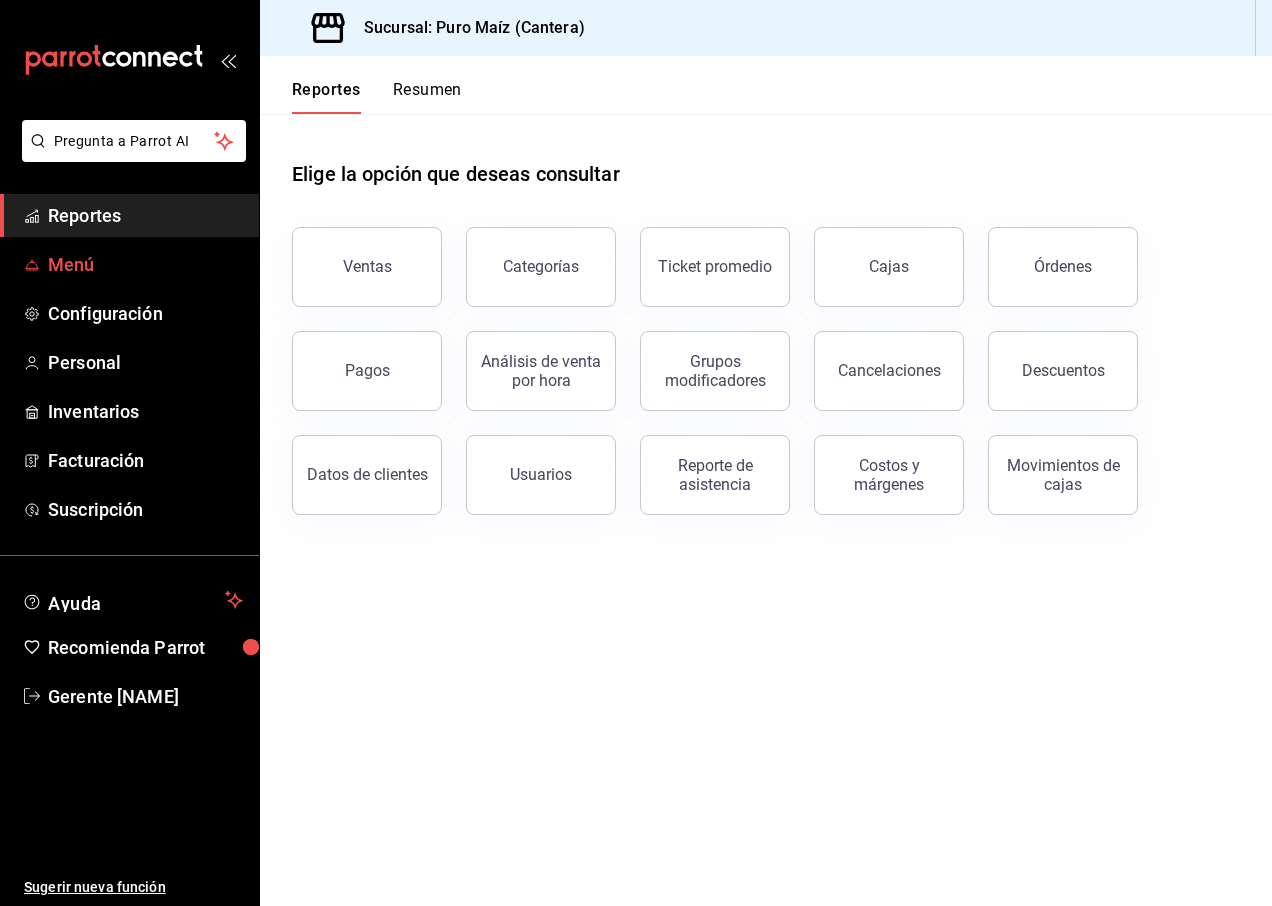 click on "Menú" at bounding box center (145, 264) 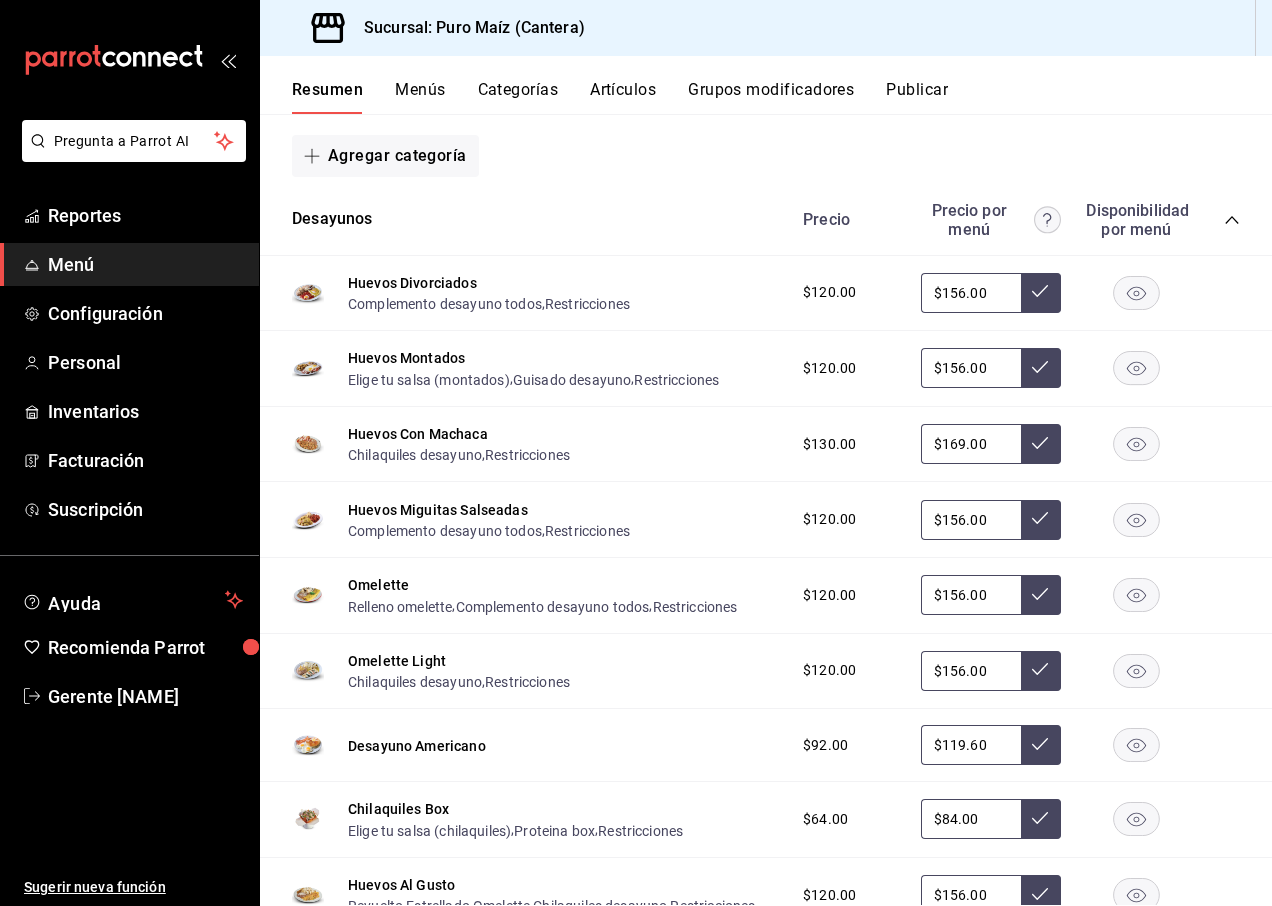 scroll, scrollTop: 300, scrollLeft: 0, axis: vertical 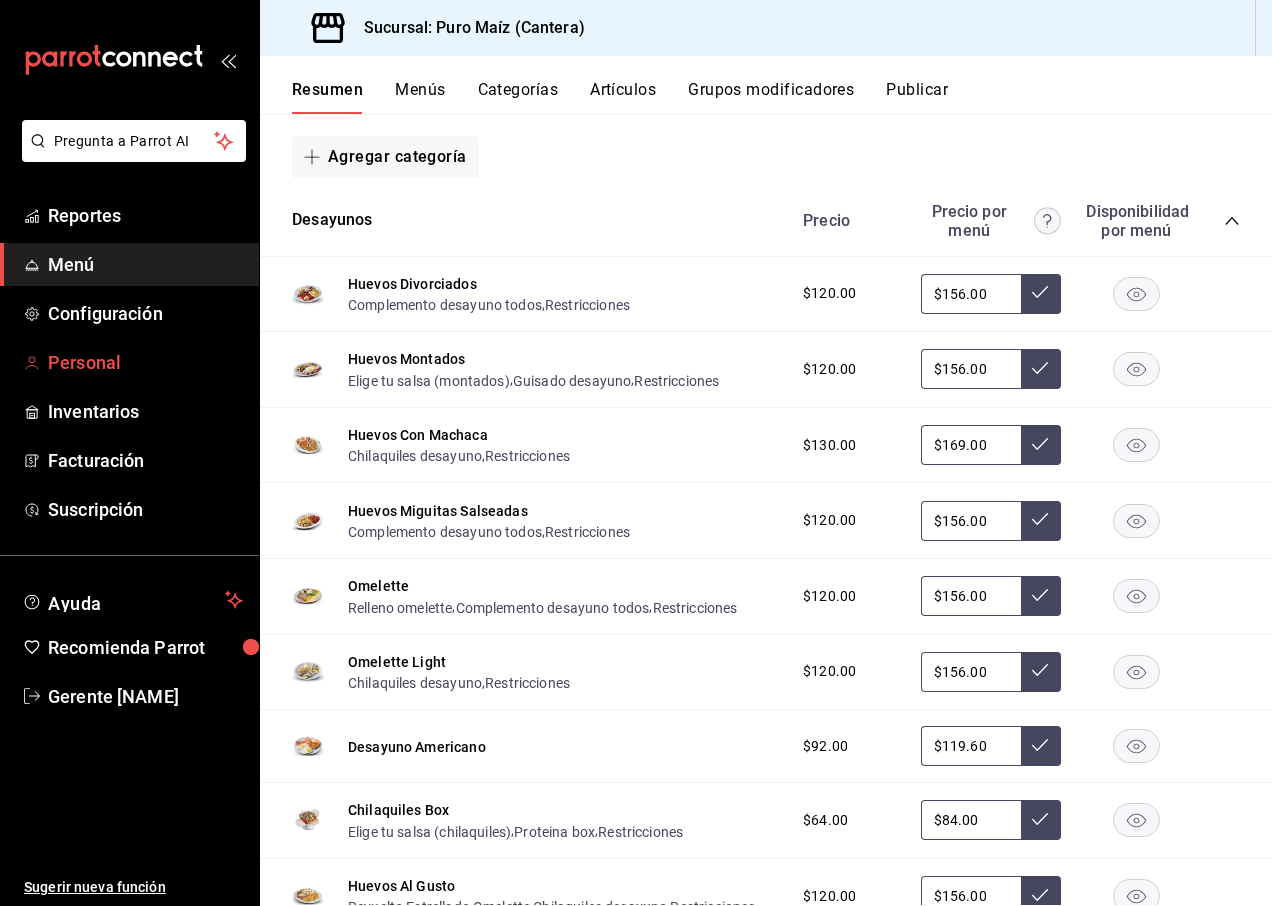 click on "Personal" at bounding box center [145, 362] 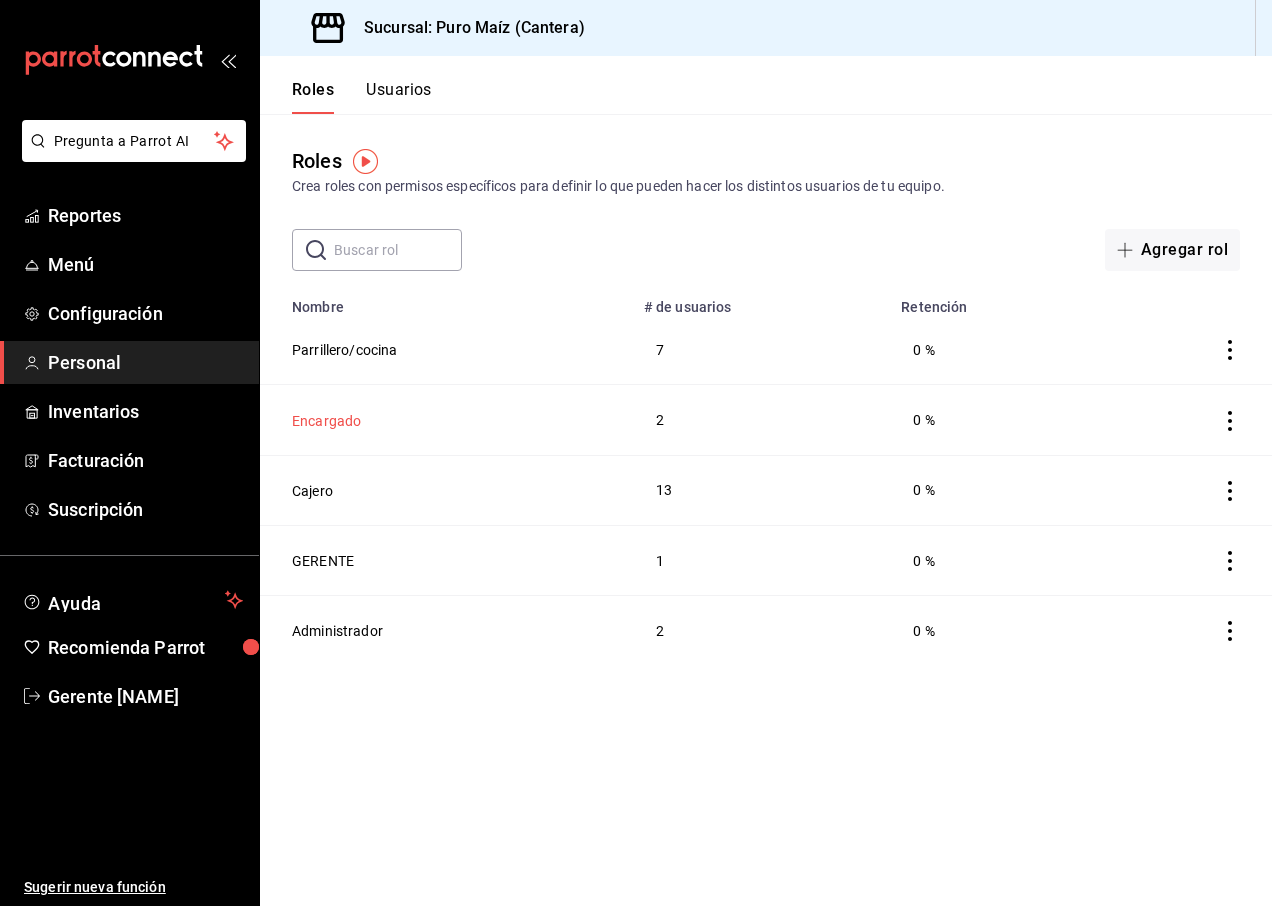 click on "Encargado" at bounding box center [326, 421] 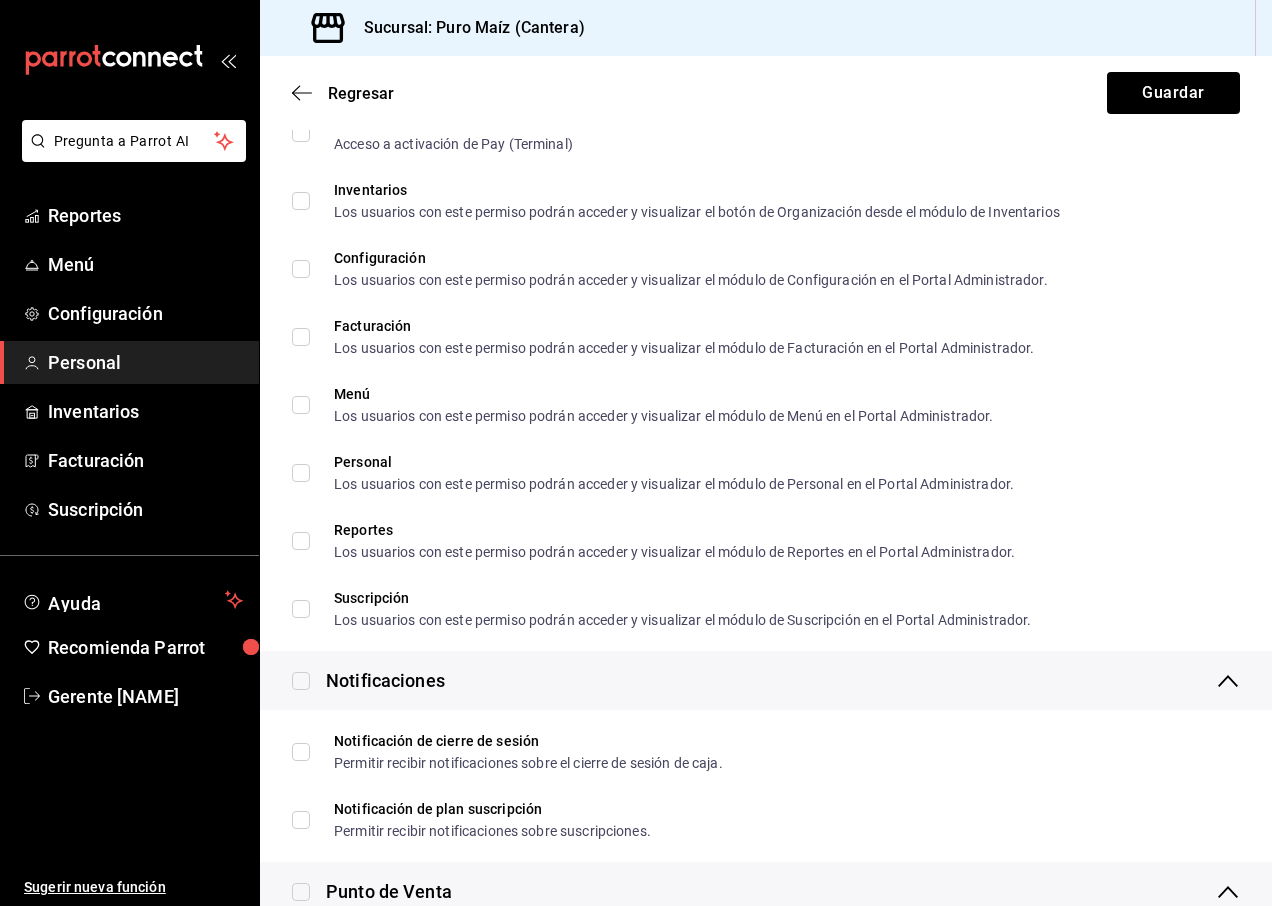 scroll, scrollTop: 1400, scrollLeft: 0, axis: vertical 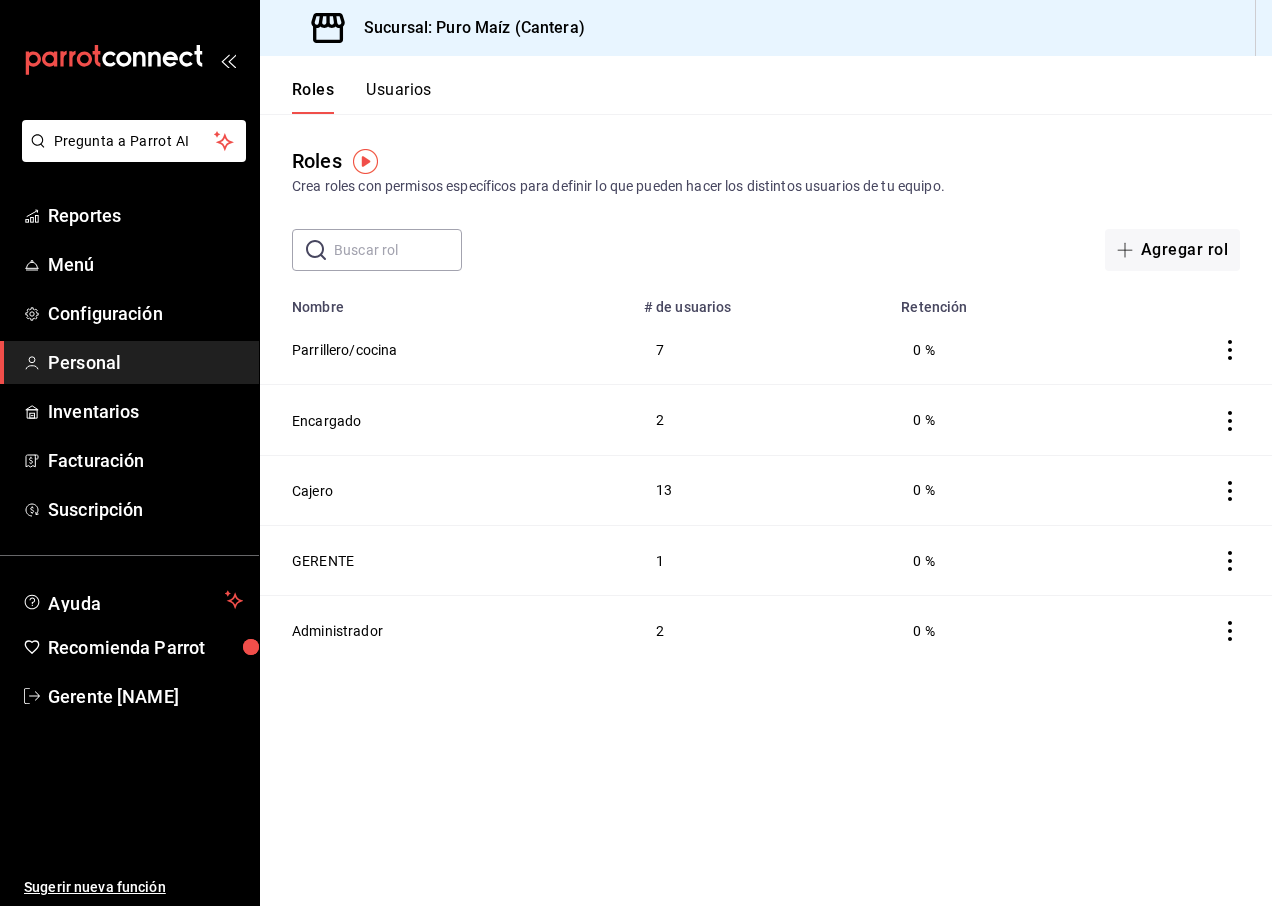 click on "Personal" at bounding box center [145, 362] 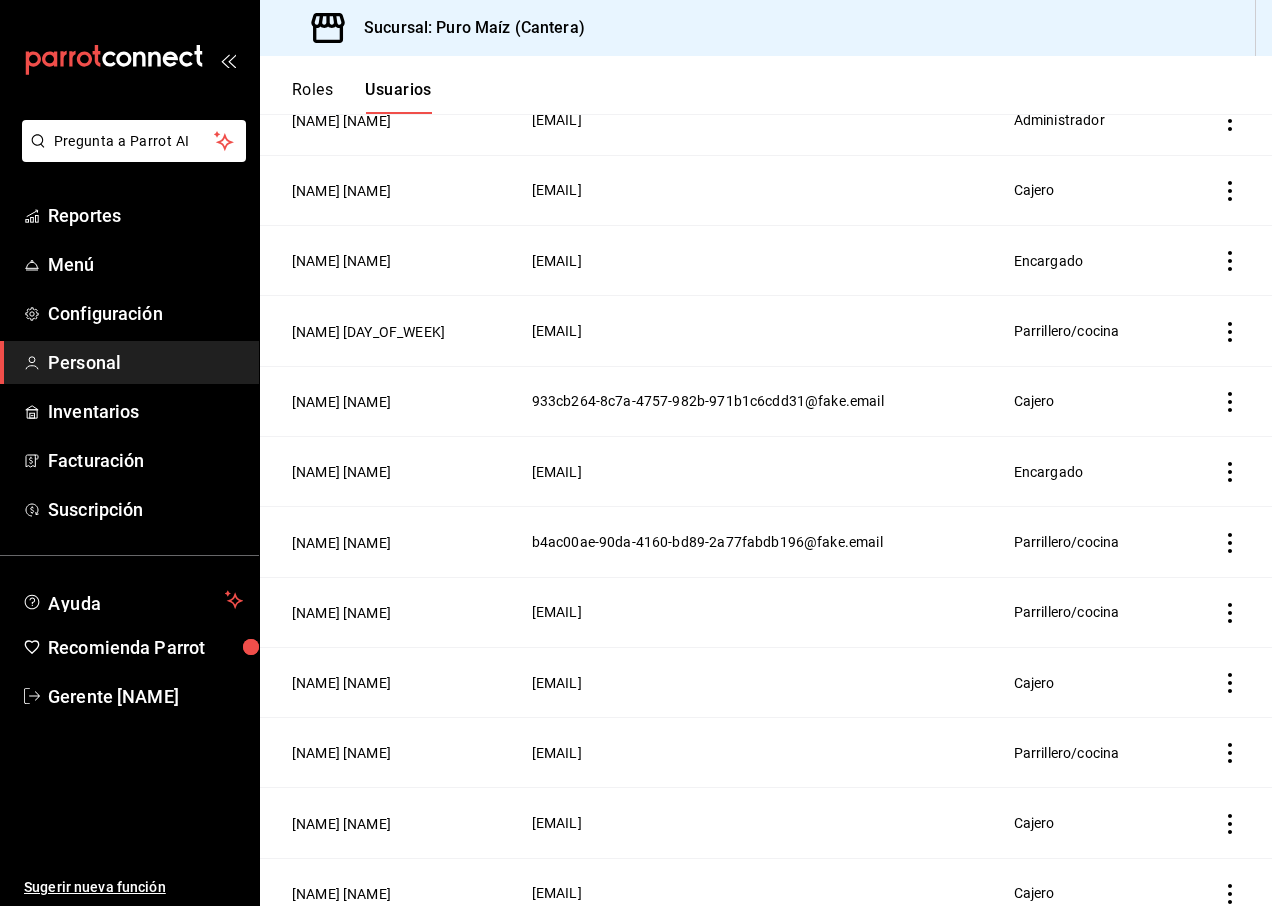 scroll, scrollTop: 600, scrollLeft: 0, axis: vertical 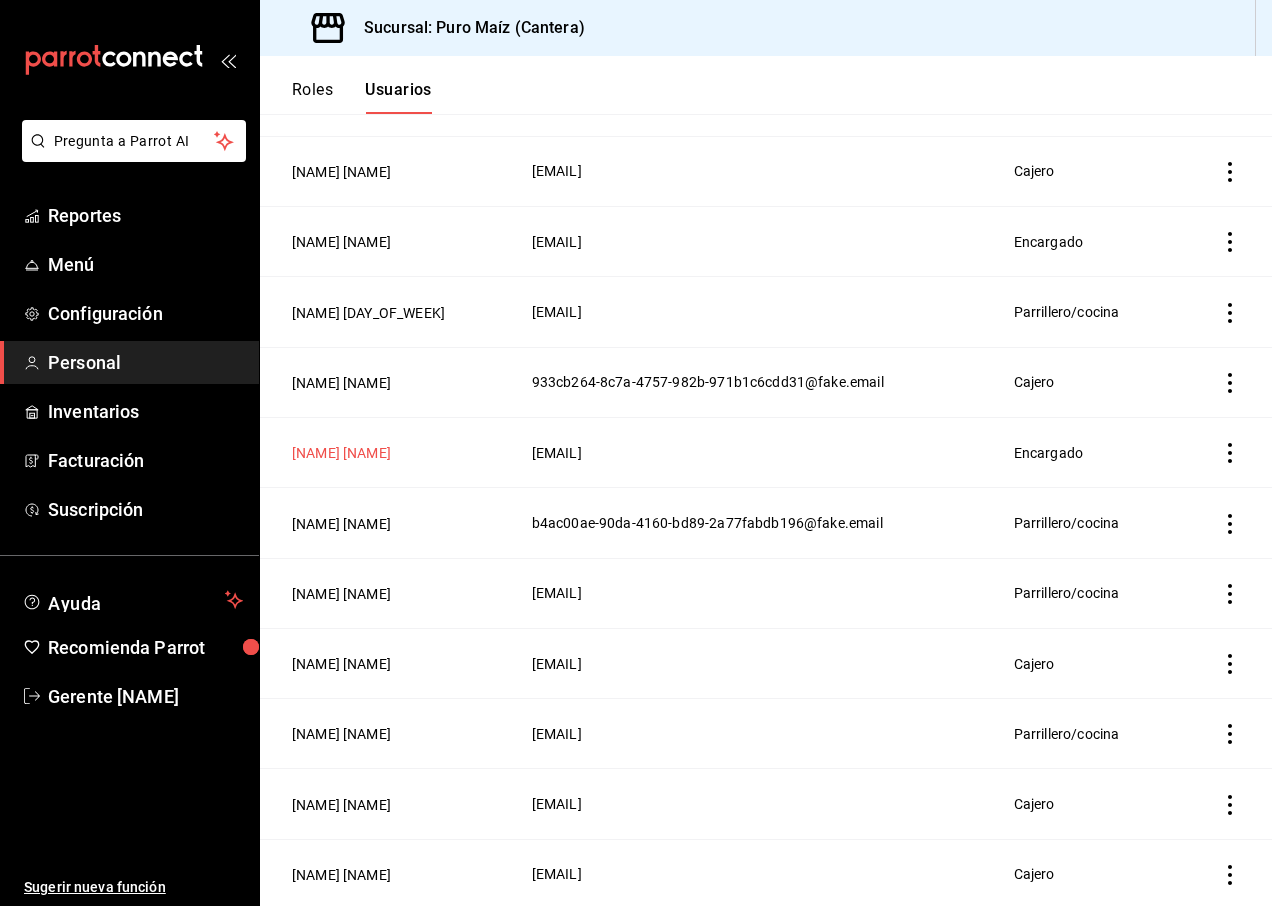 click on "[NAME] [NAME]" at bounding box center [341, 453] 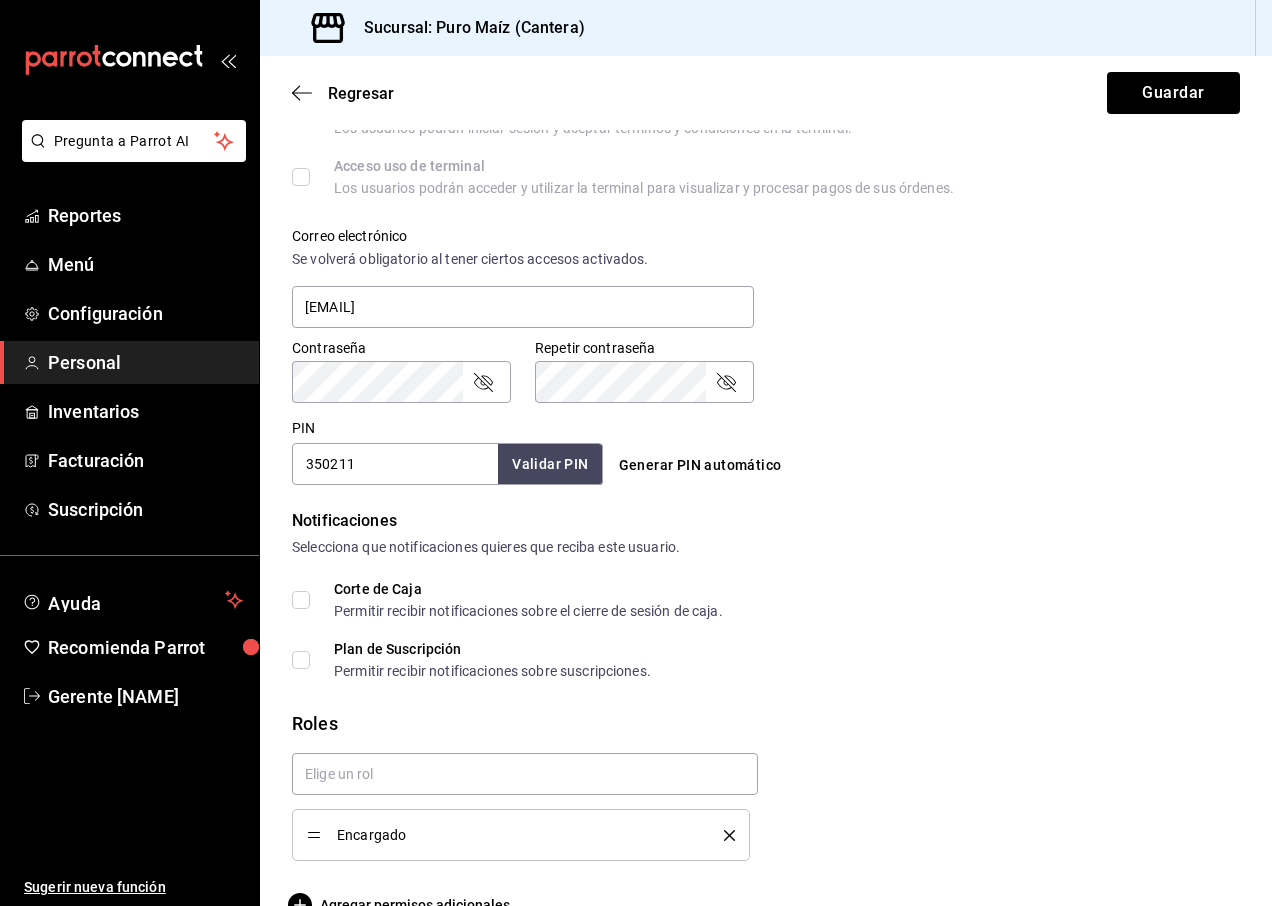 scroll, scrollTop: 698, scrollLeft: 0, axis: vertical 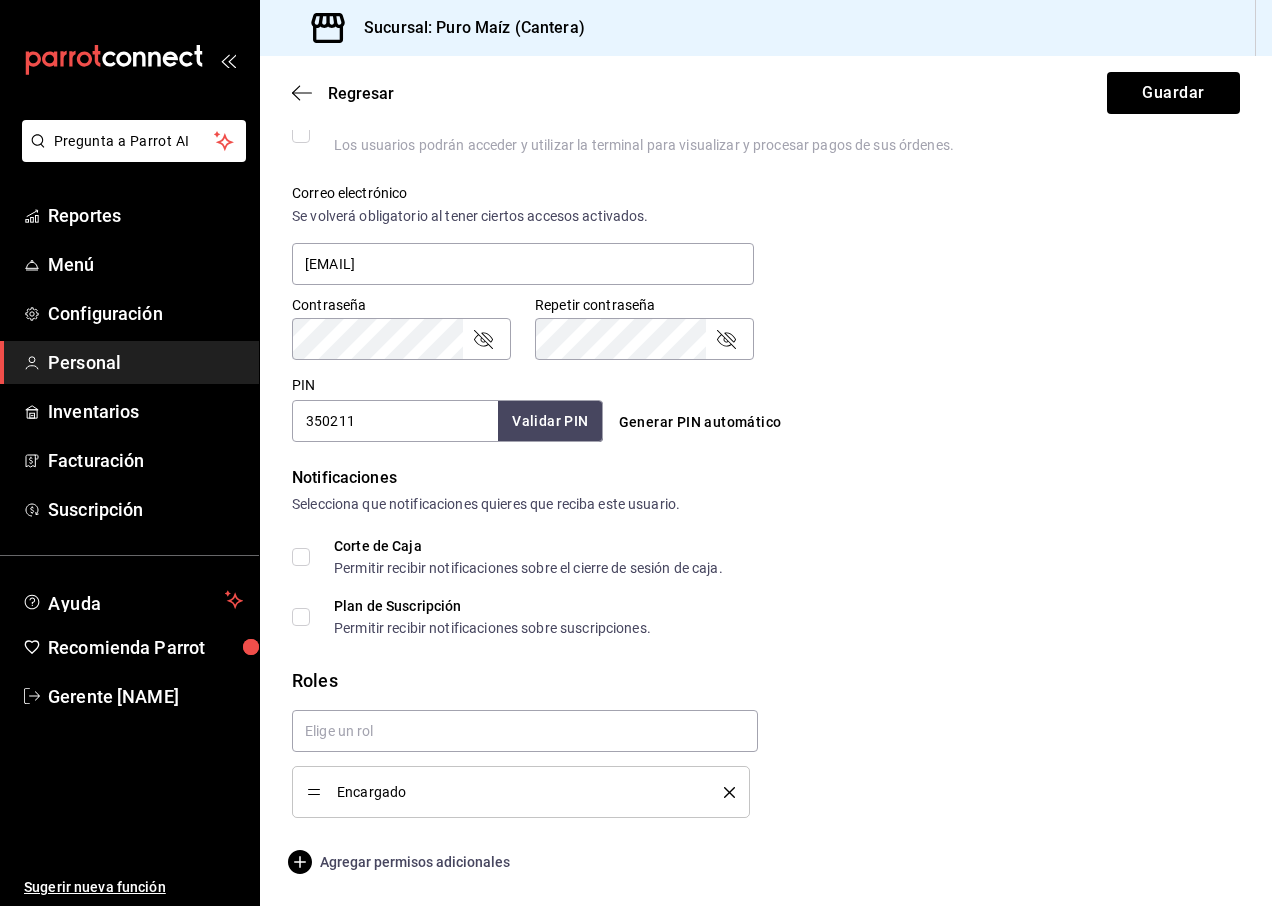 click on "Agregar permisos adicionales" at bounding box center (401, 862) 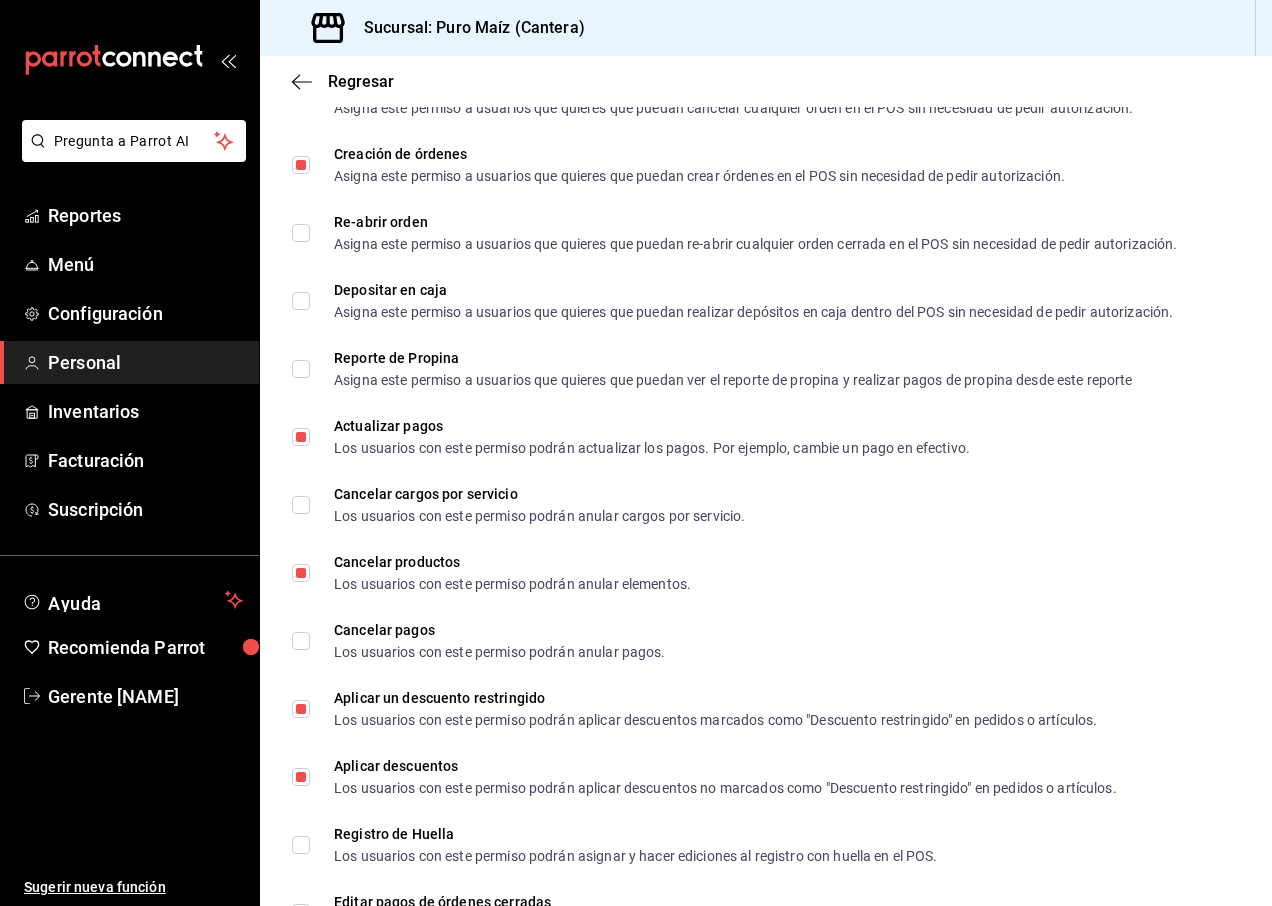 scroll, scrollTop: 1898, scrollLeft: 0, axis: vertical 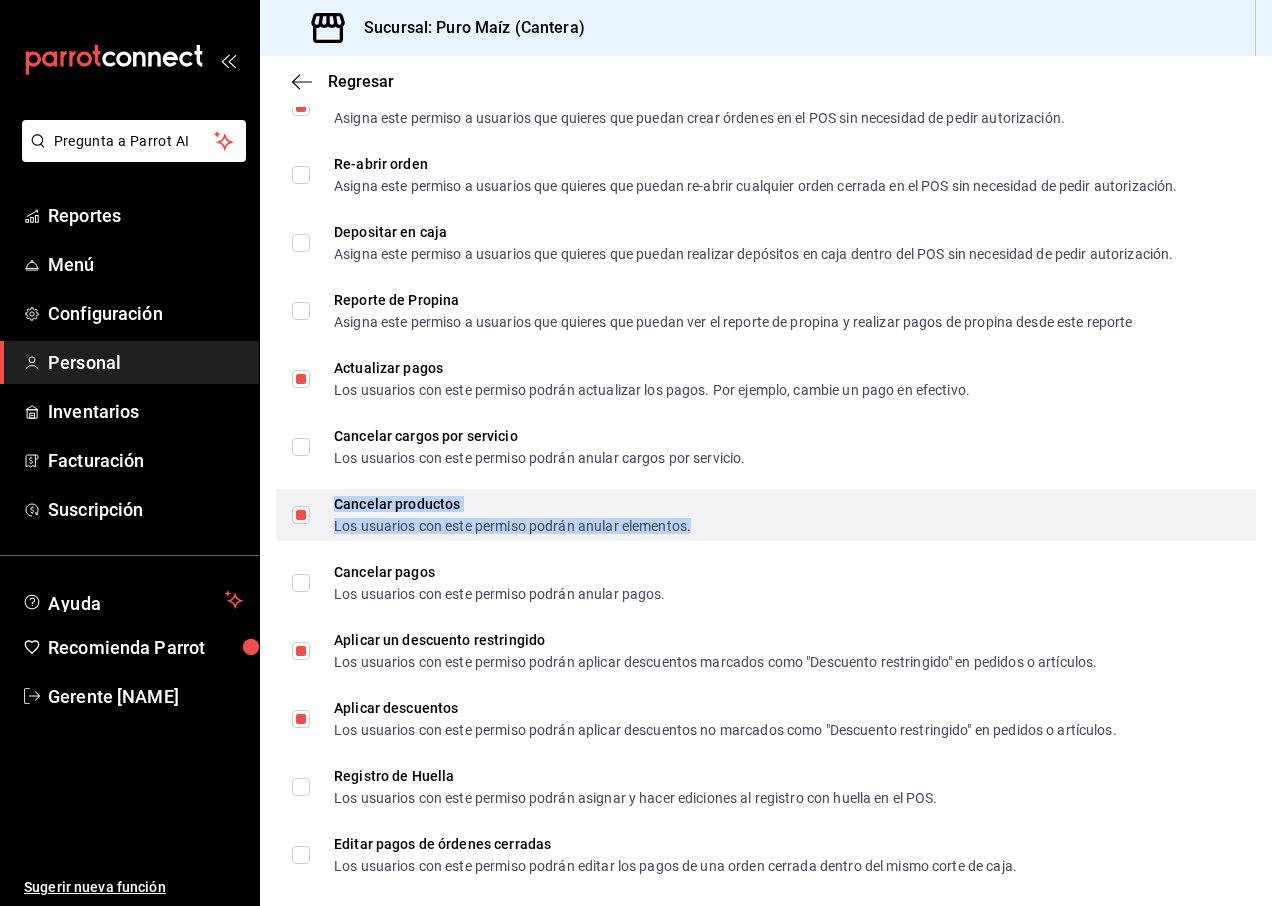 click on "Los usuarios con este permiso podrán anular elementos." at bounding box center [512, 526] 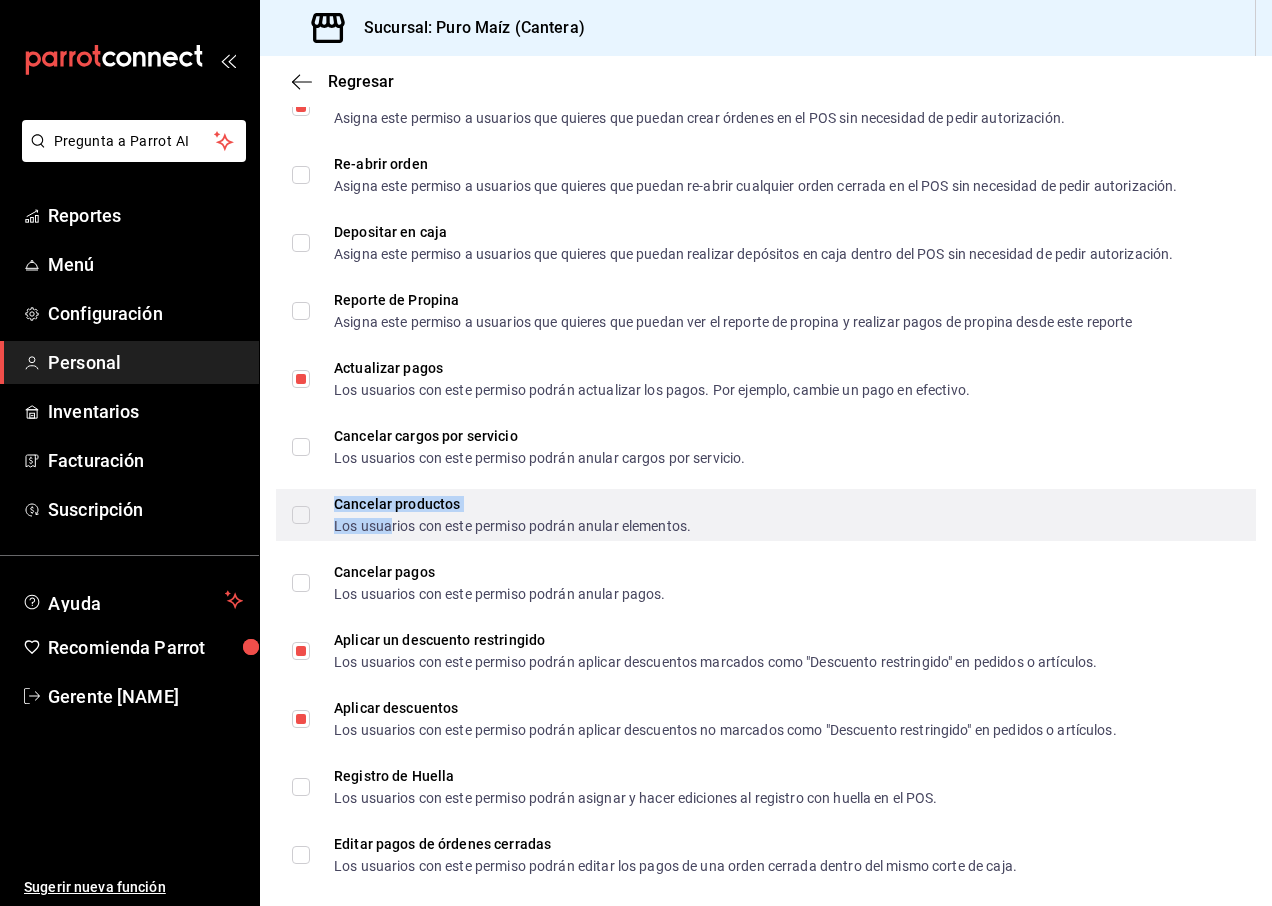 click on "Los usuarios con este permiso podrán anular elementos." at bounding box center [512, 526] 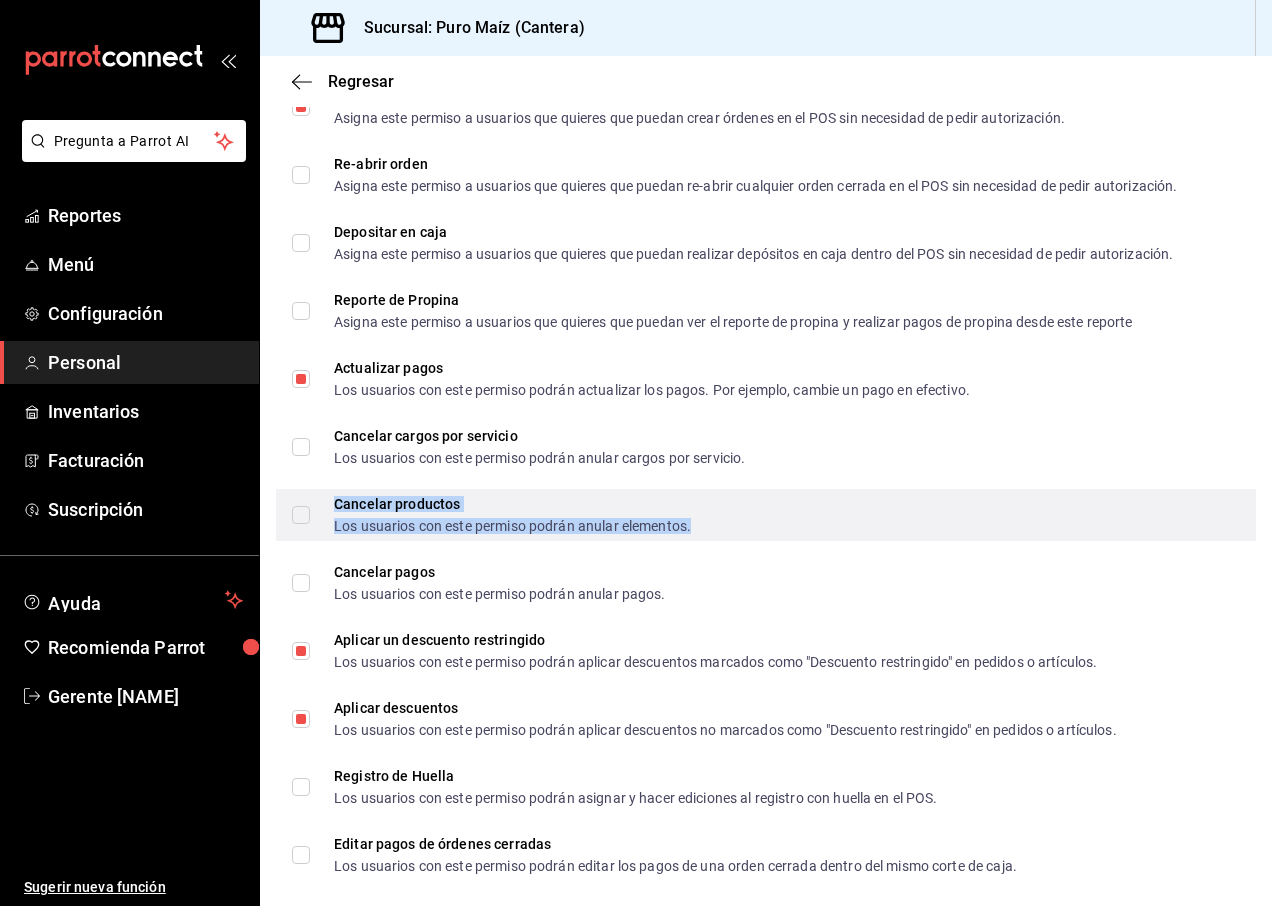 drag, startPoint x: 389, startPoint y: 530, endPoint x: 300, endPoint y: 518, distance: 89.80534 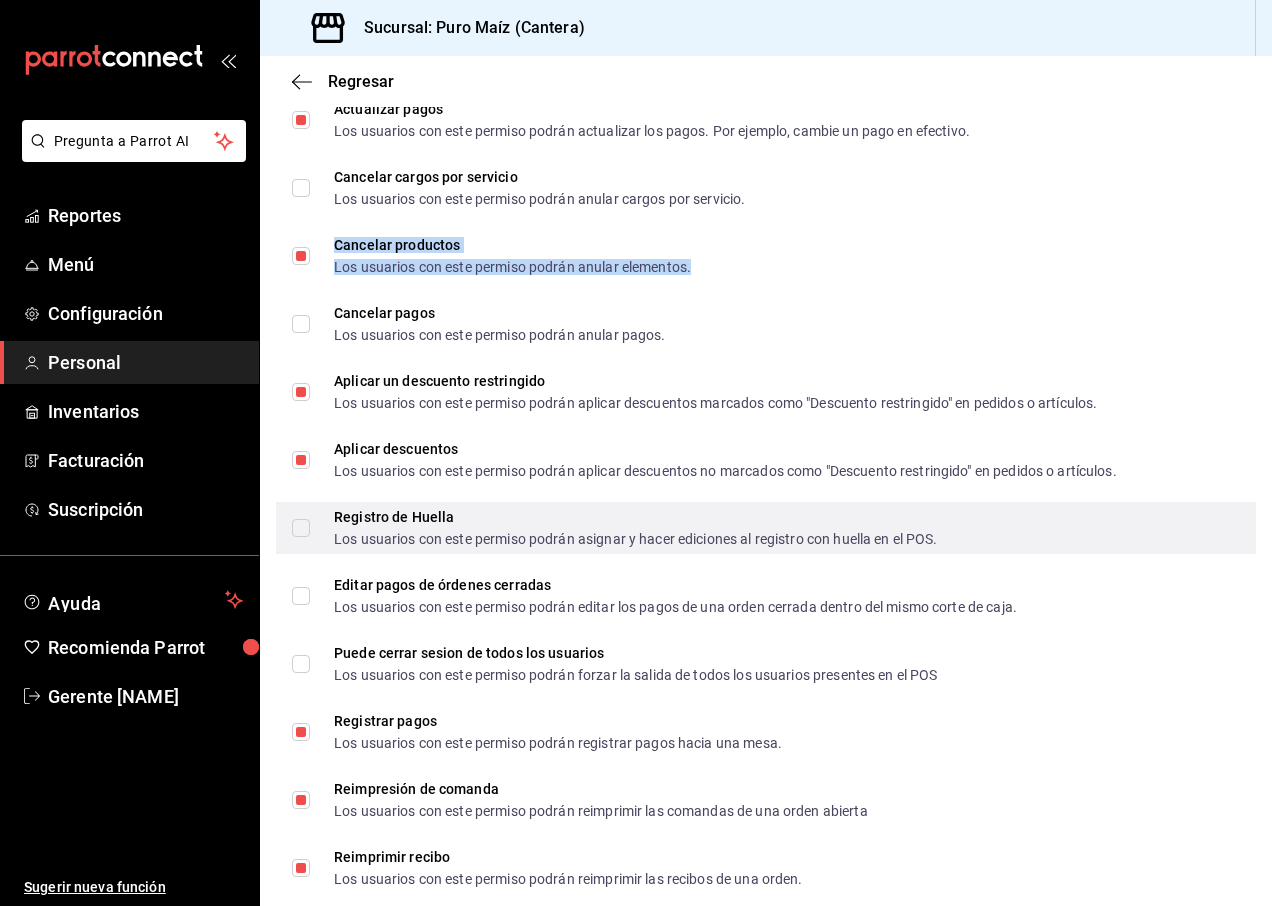 scroll, scrollTop: 2133, scrollLeft: 0, axis: vertical 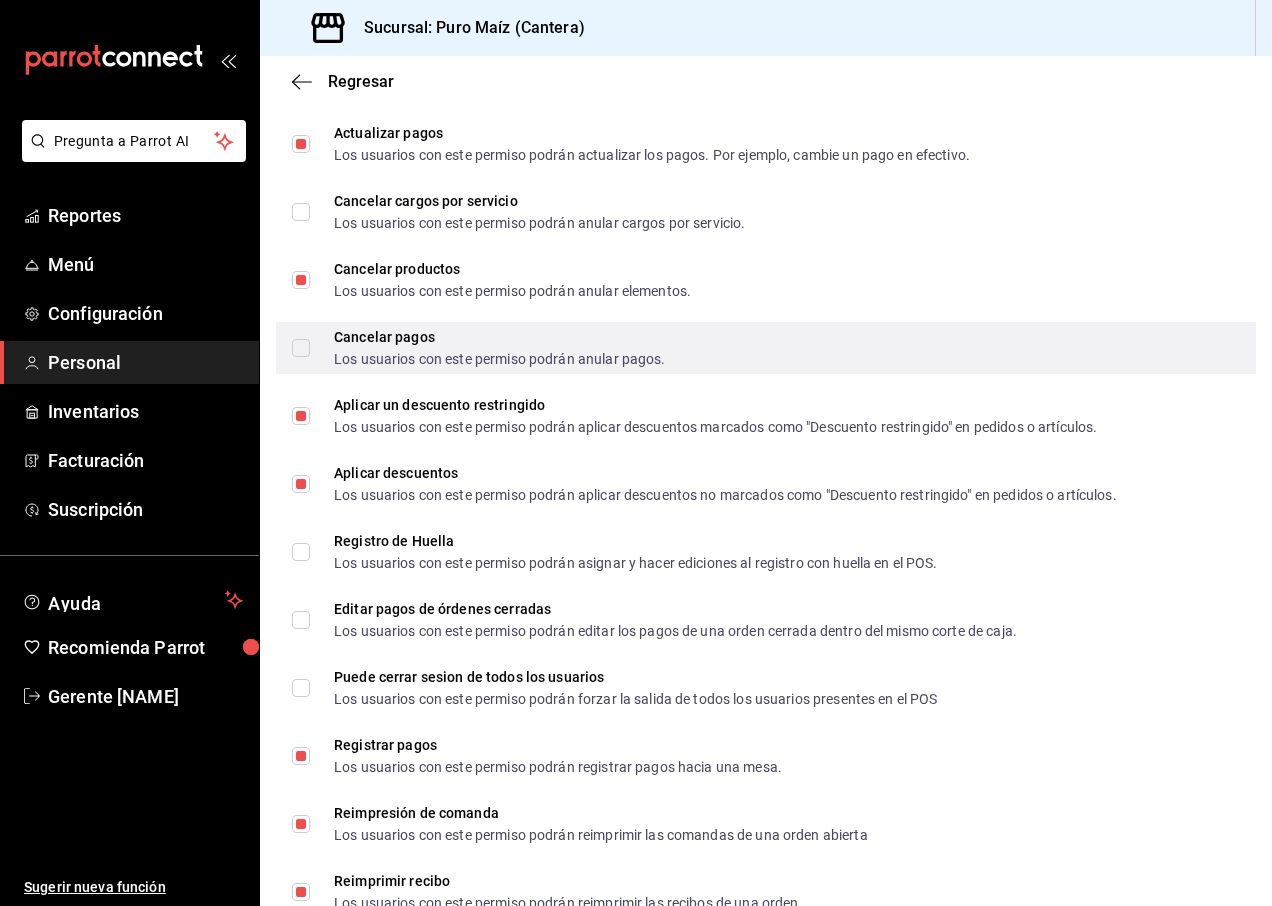 click on "Cancelar pagos Los usuarios con este permiso podrán anular pagos." at bounding box center (479, 348) 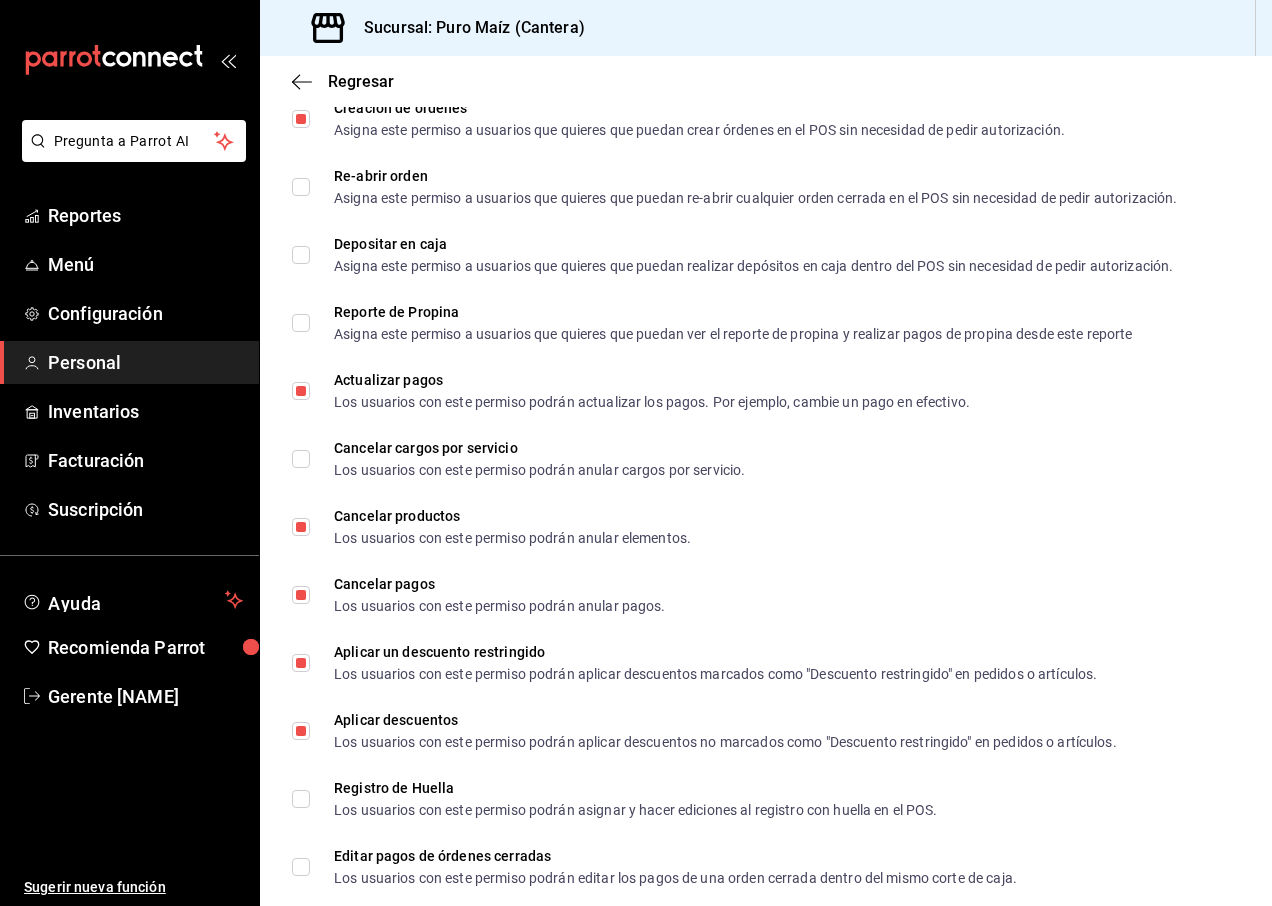 scroll, scrollTop: 1433, scrollLeft: 0, axis: vertical 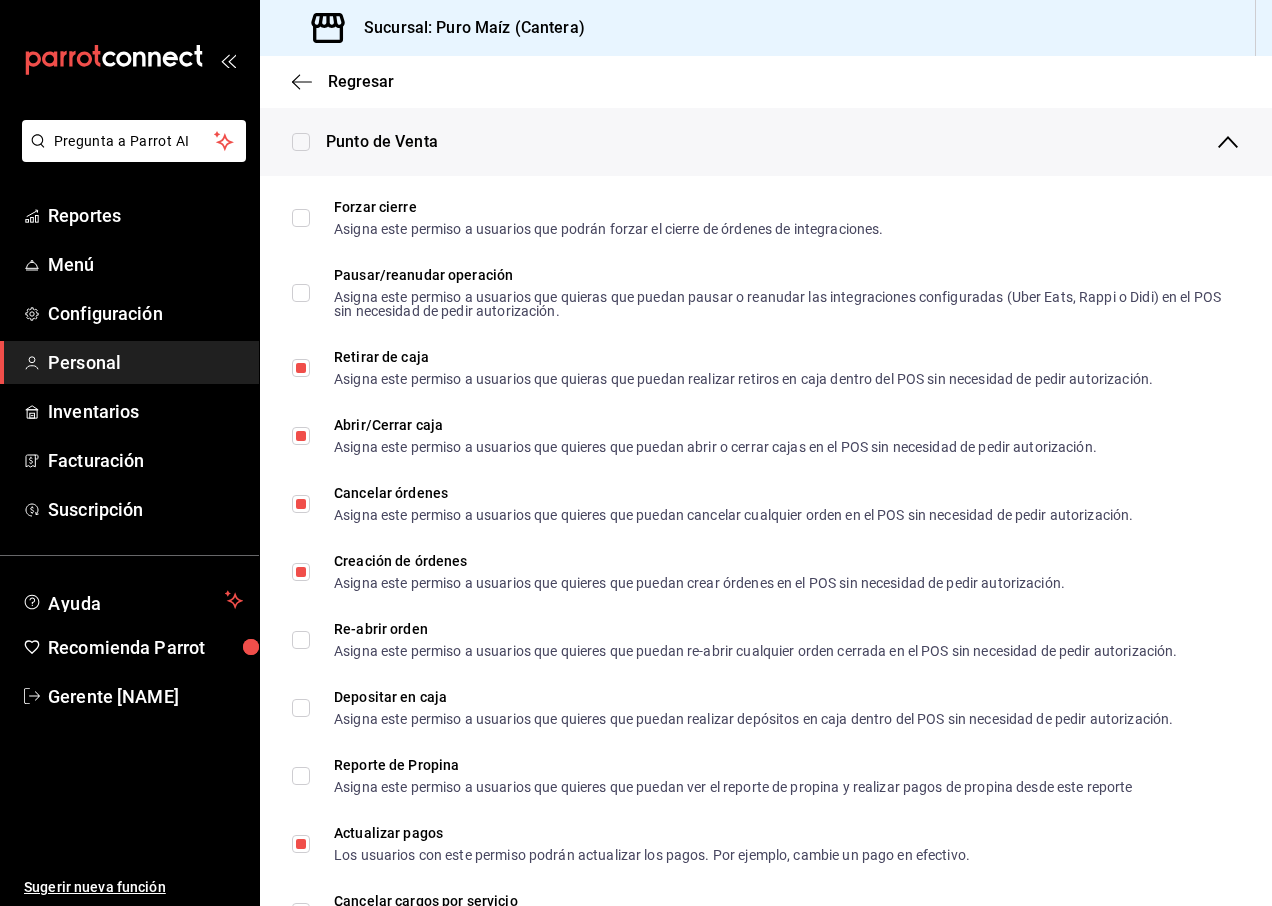 click 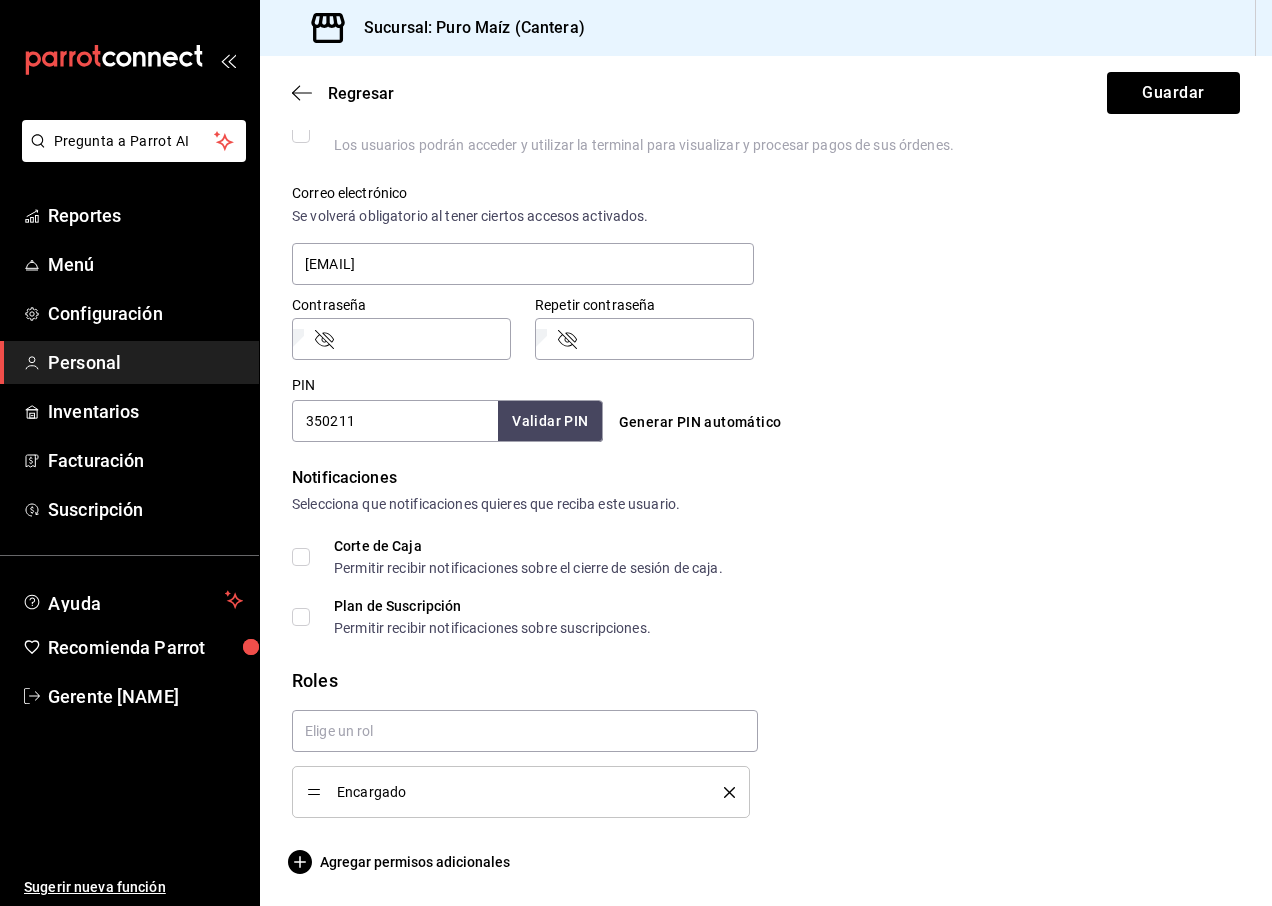 scroll, scrollTop: 698, scrollLeft: 0, axis: vertical 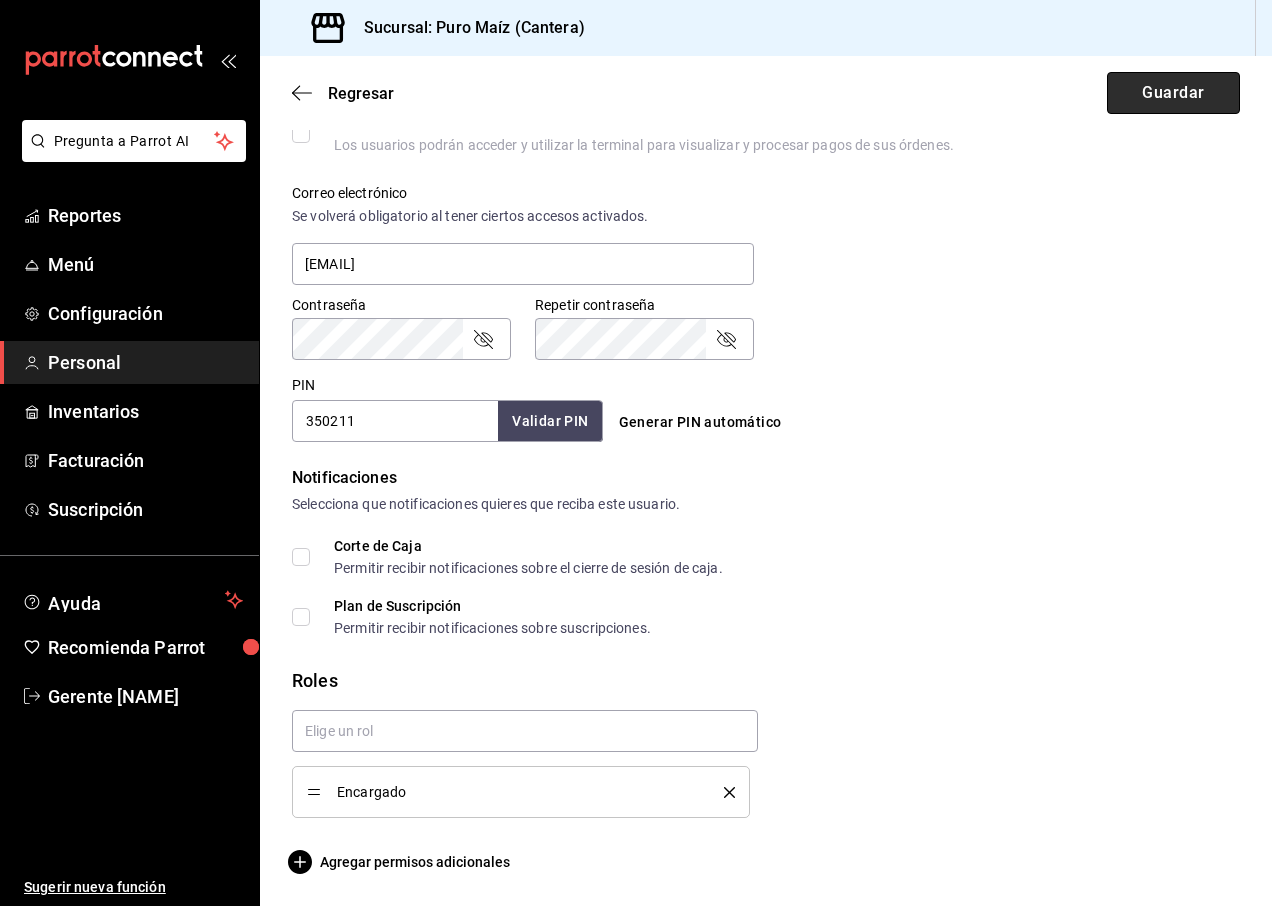 click on "Guardar" at bounding box center (1173, 93) 